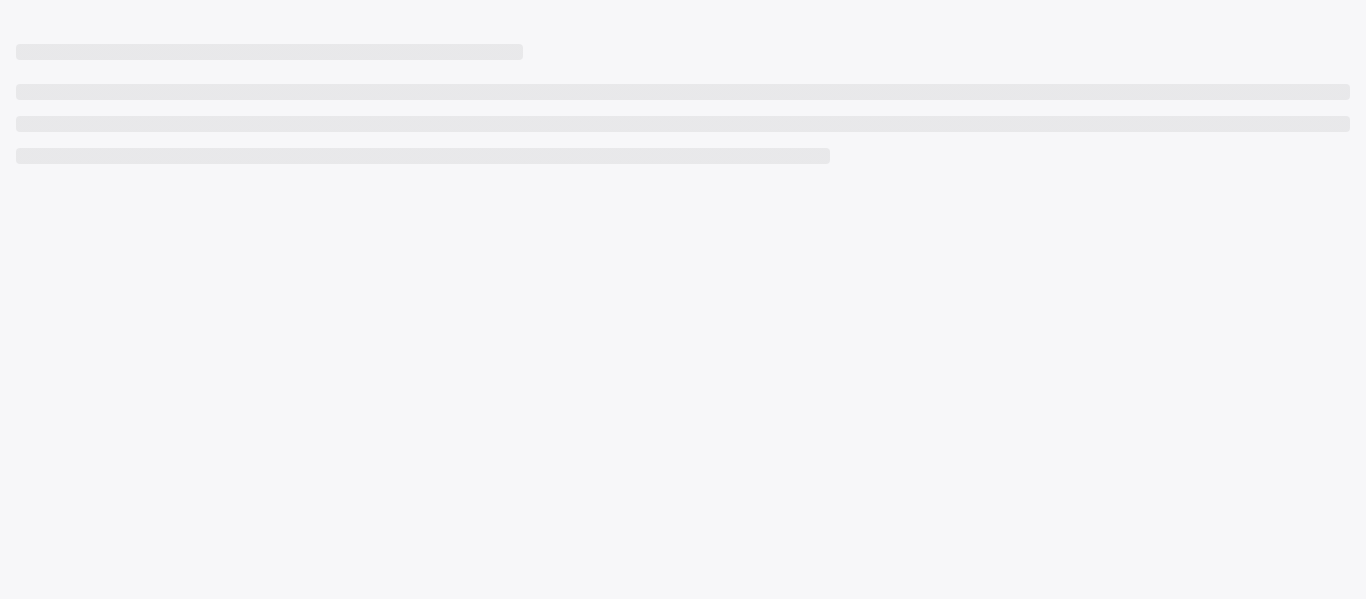 scroll, scrollTop: 0, scrollLeft: 0, axis: both 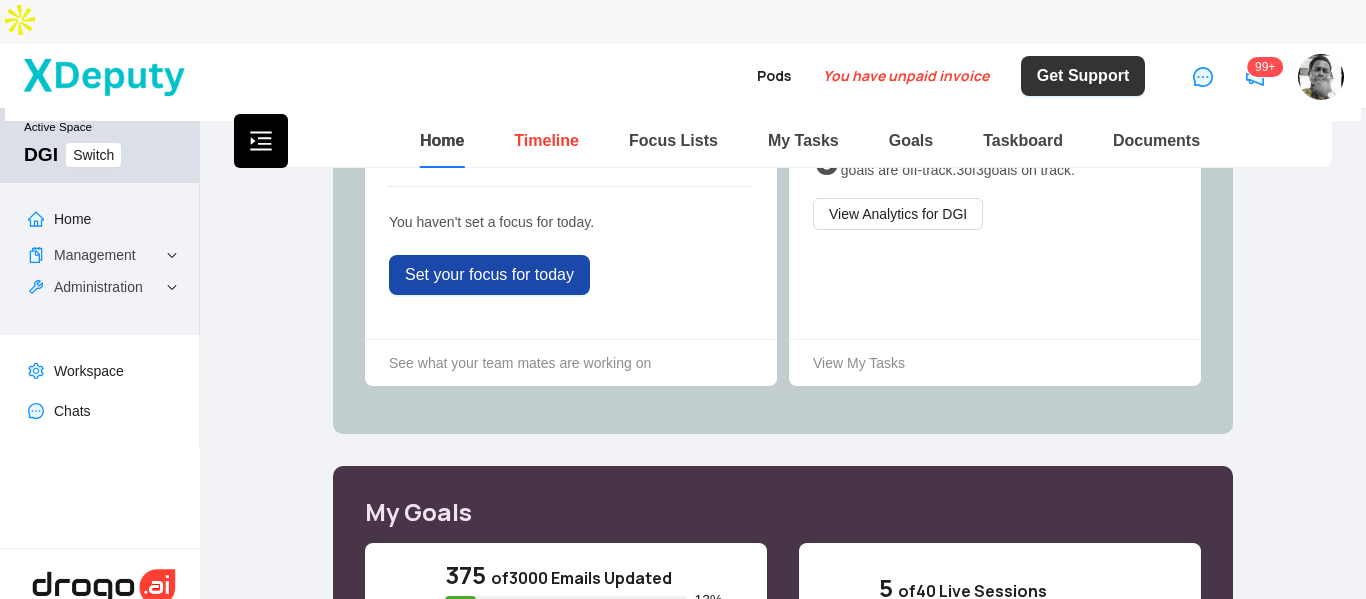 click on "Timeline" at bounding box center [546, 140] 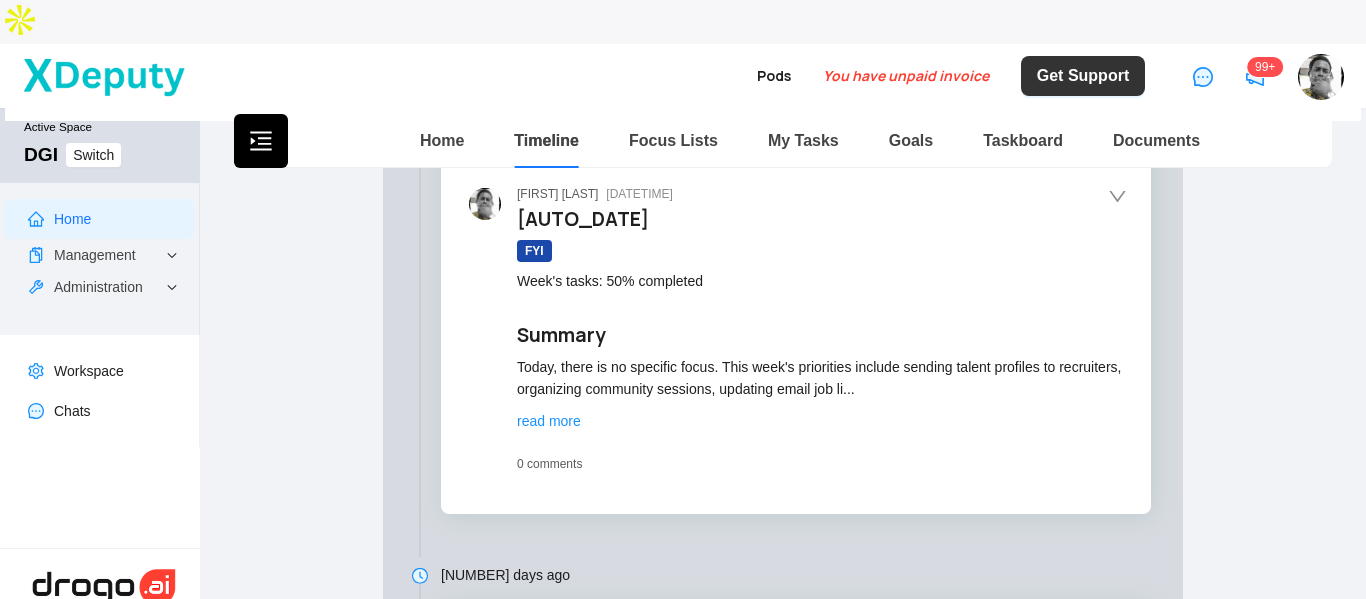 type 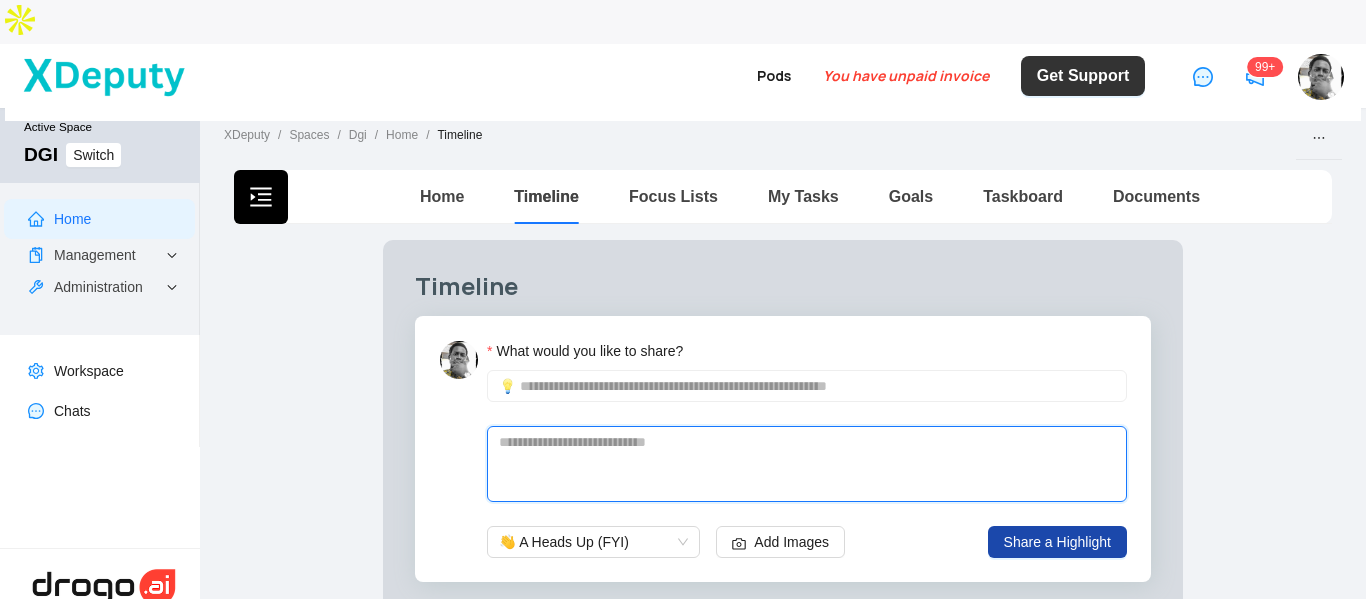 click at bounding box center [807, 464] 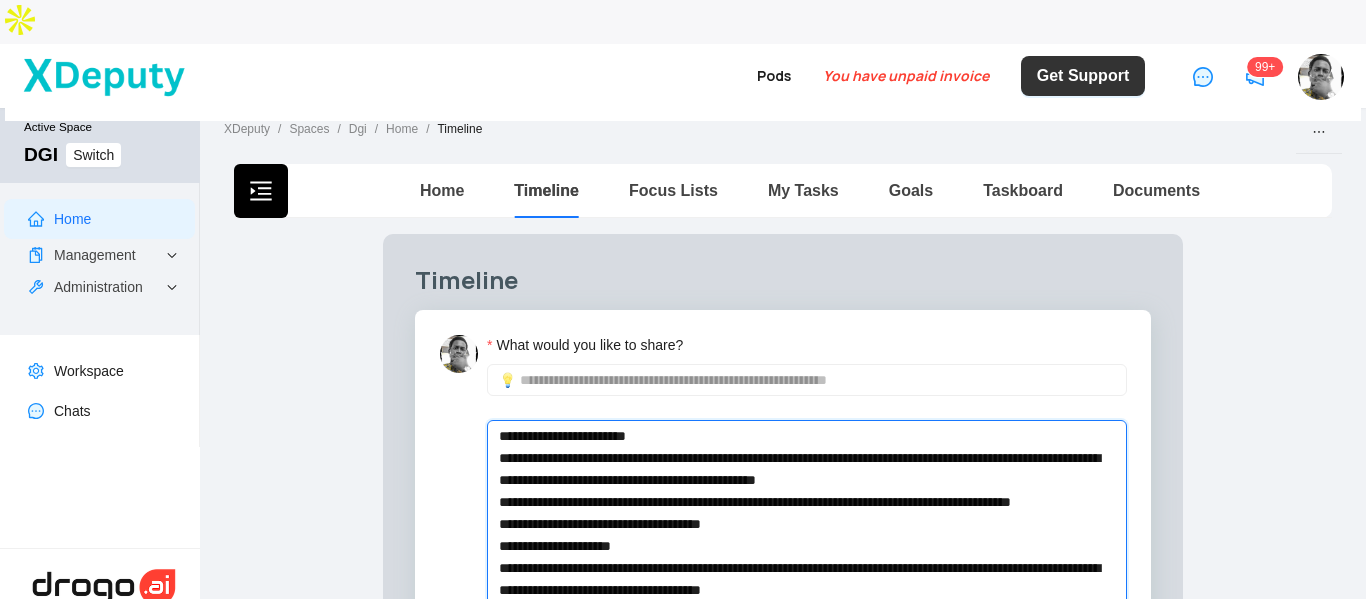 scroll, scrollTop: 0, scrollLeft: 0, axis: both 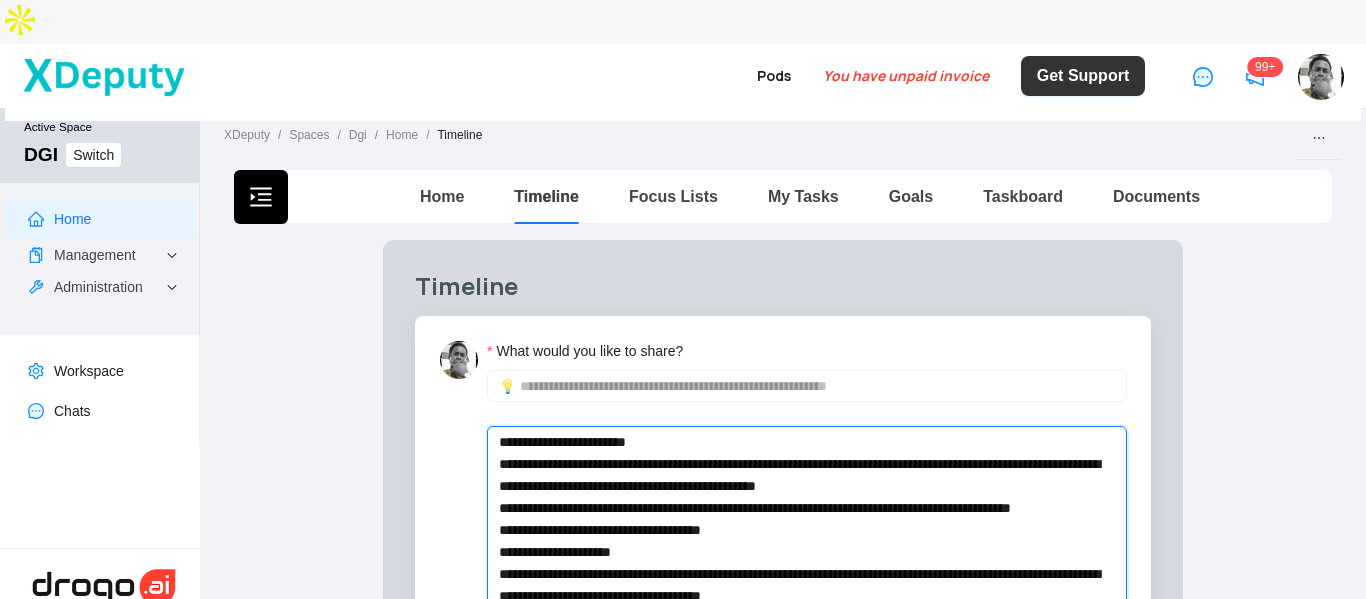 click on "**********" at bounding box center [807, 629] 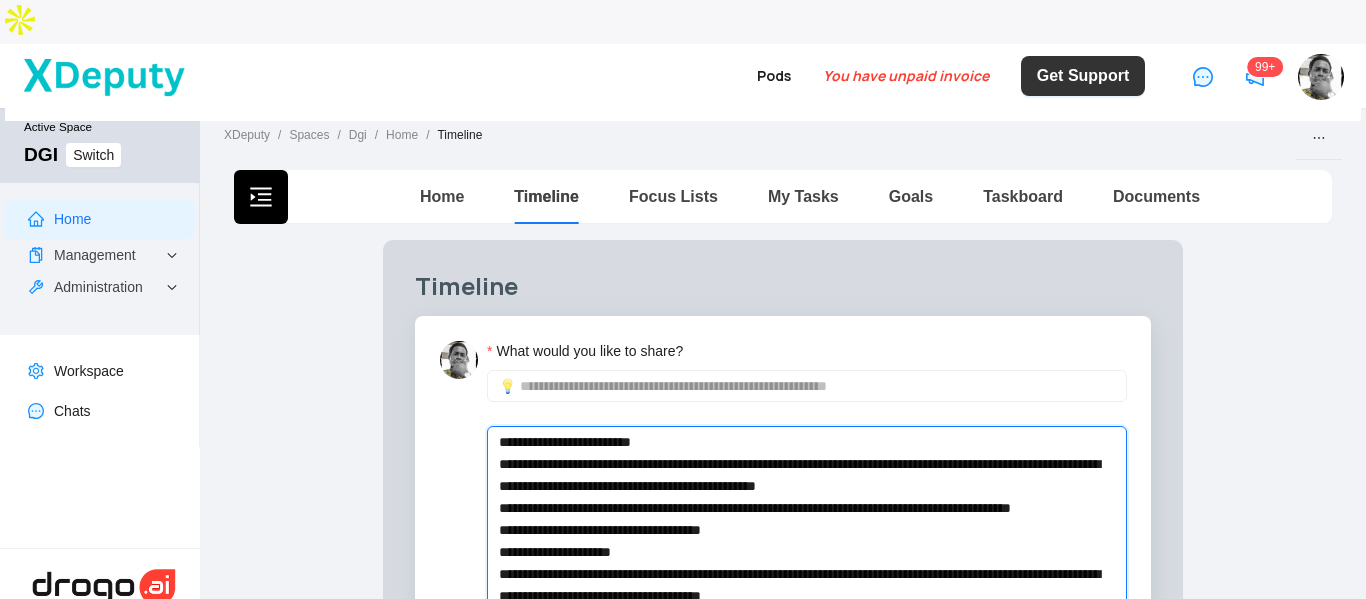 type 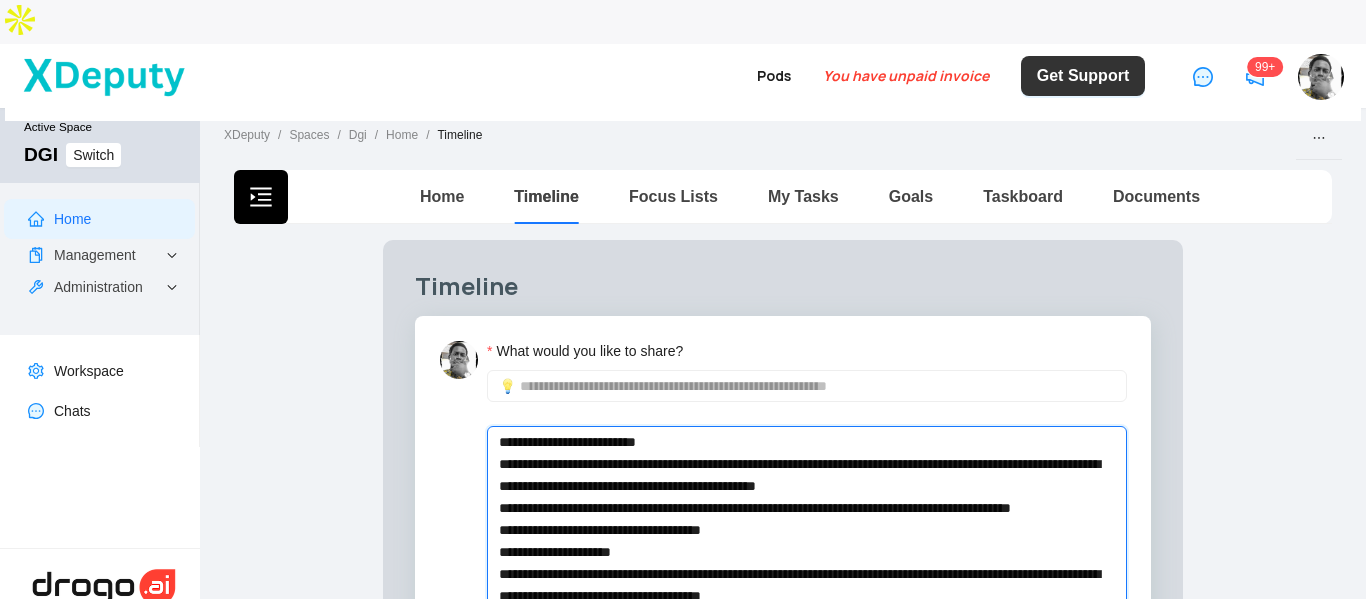type 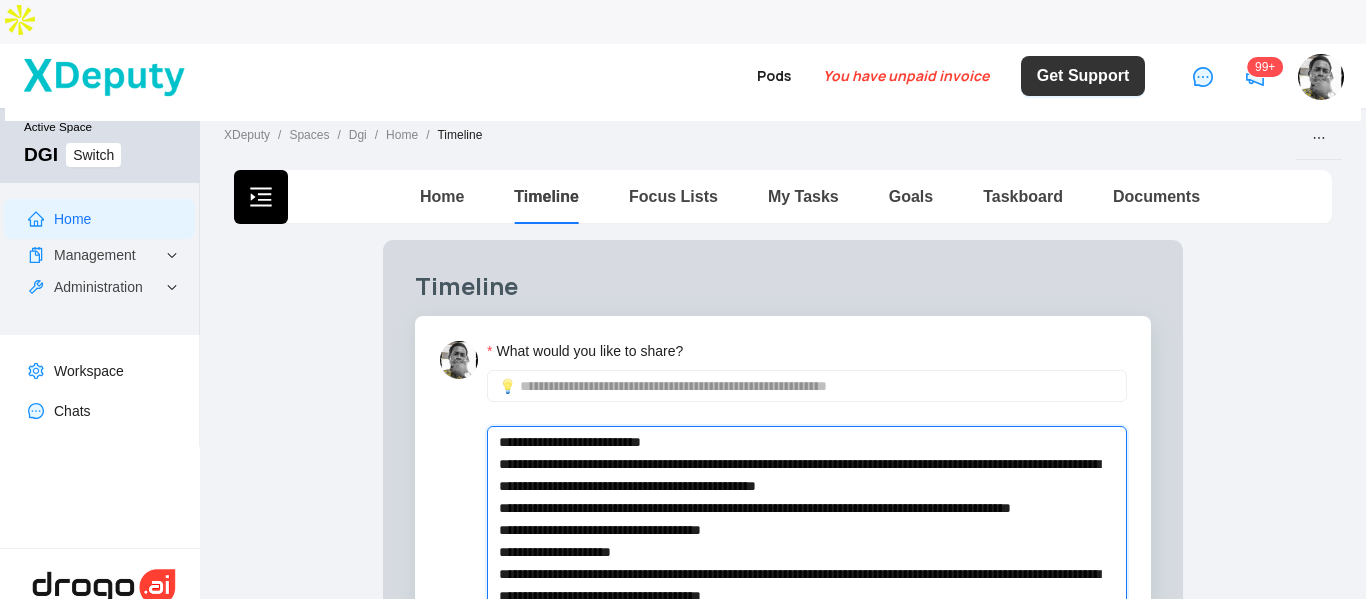 type 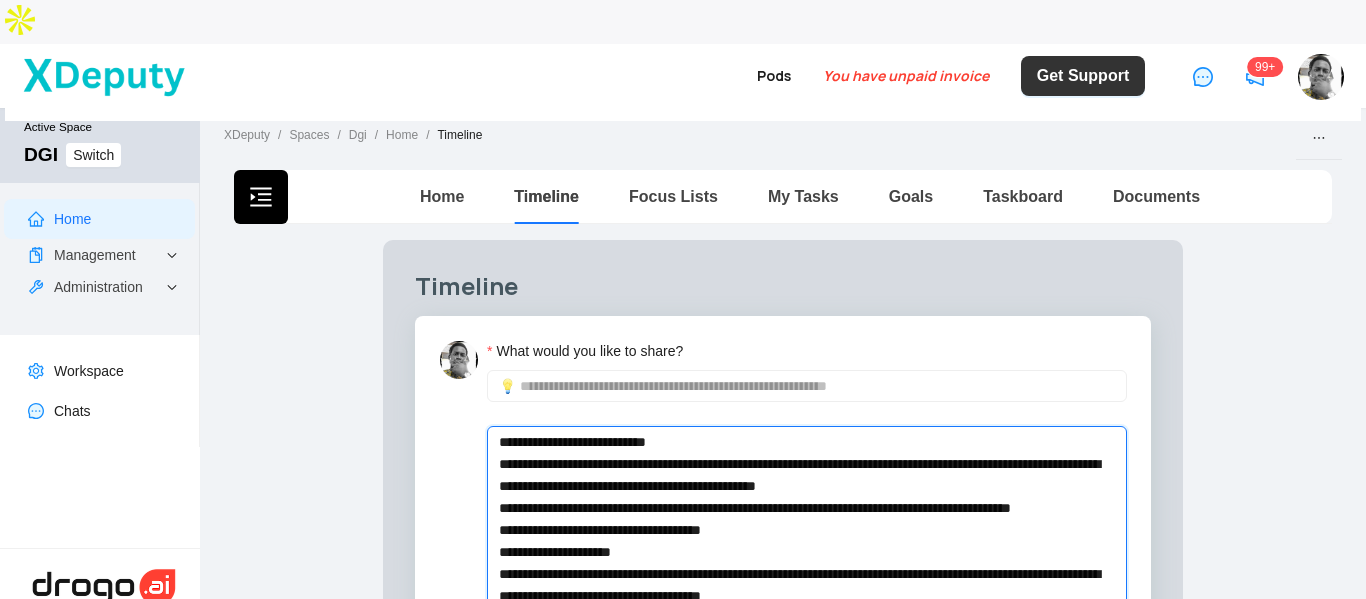 type on "**********" 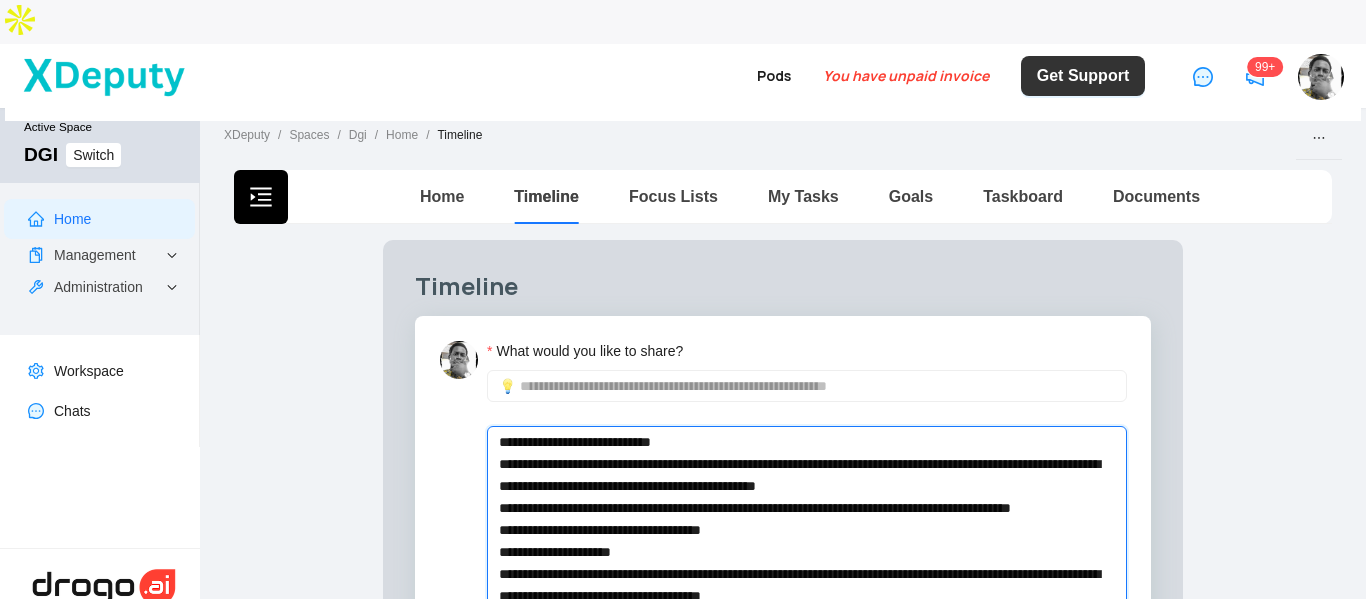 type 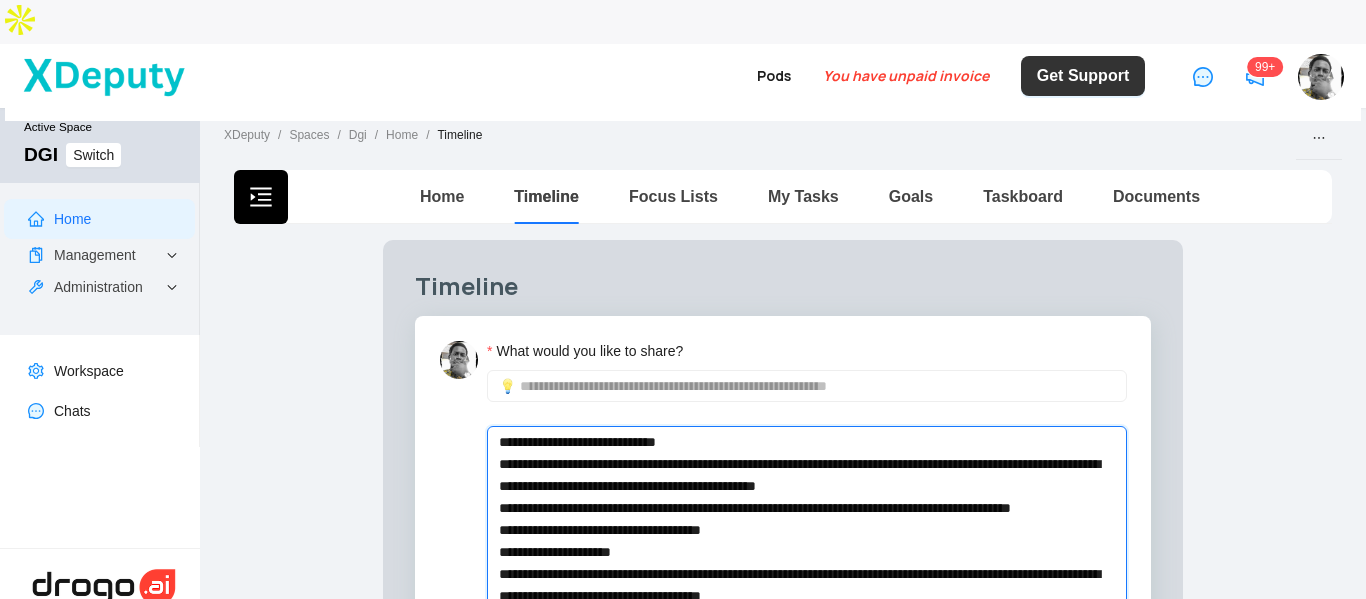 click on "**********" at bounding box center (807, 629) 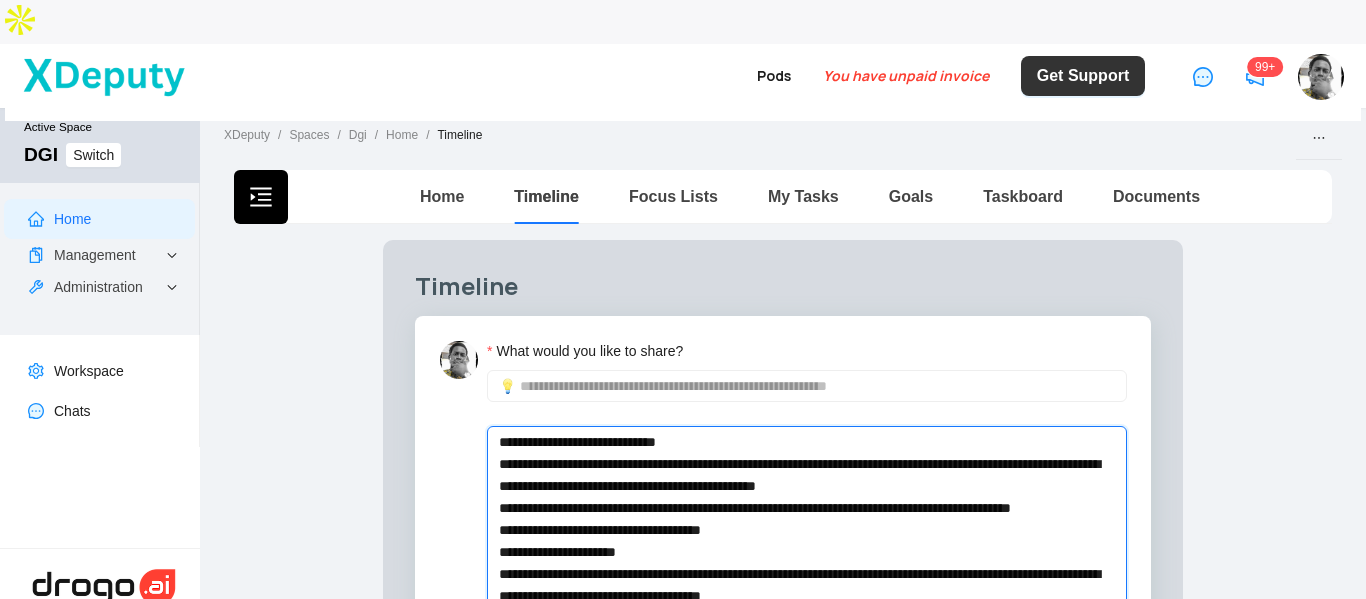 type 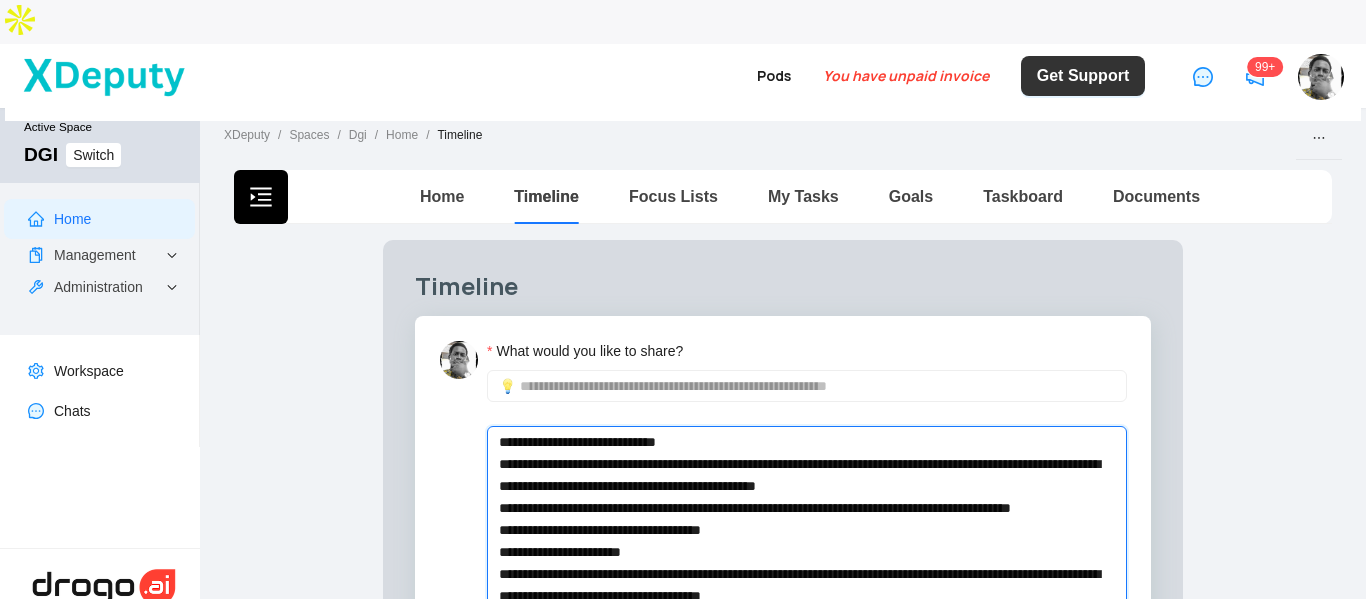type 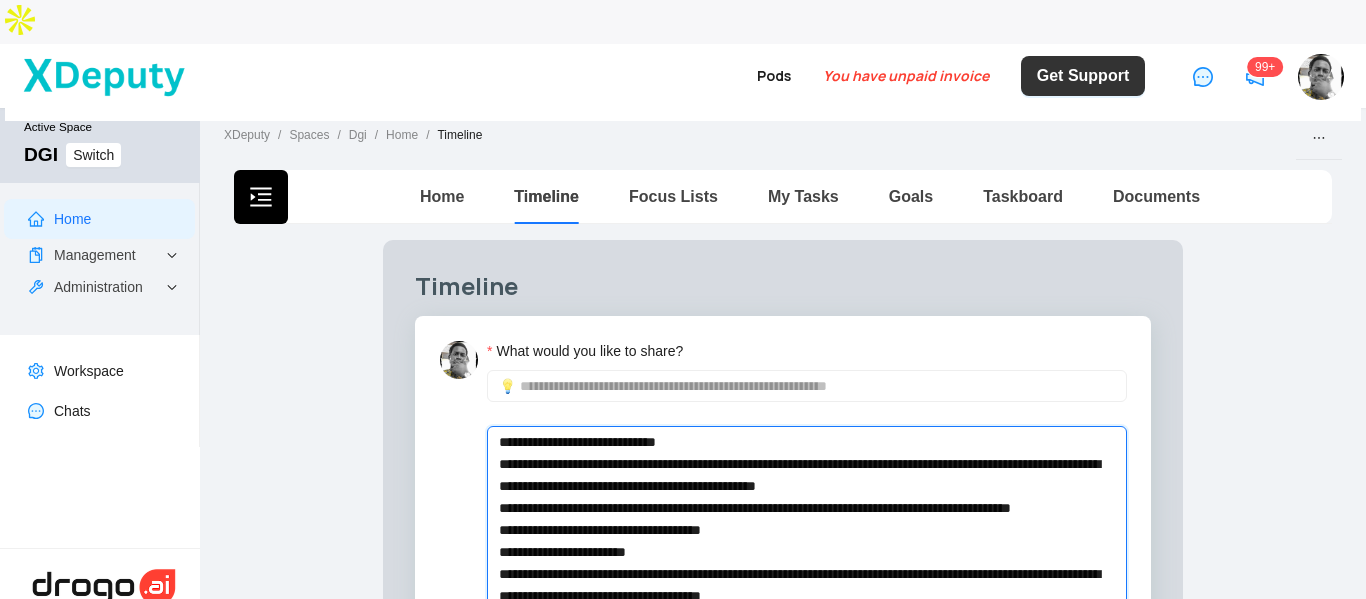 type 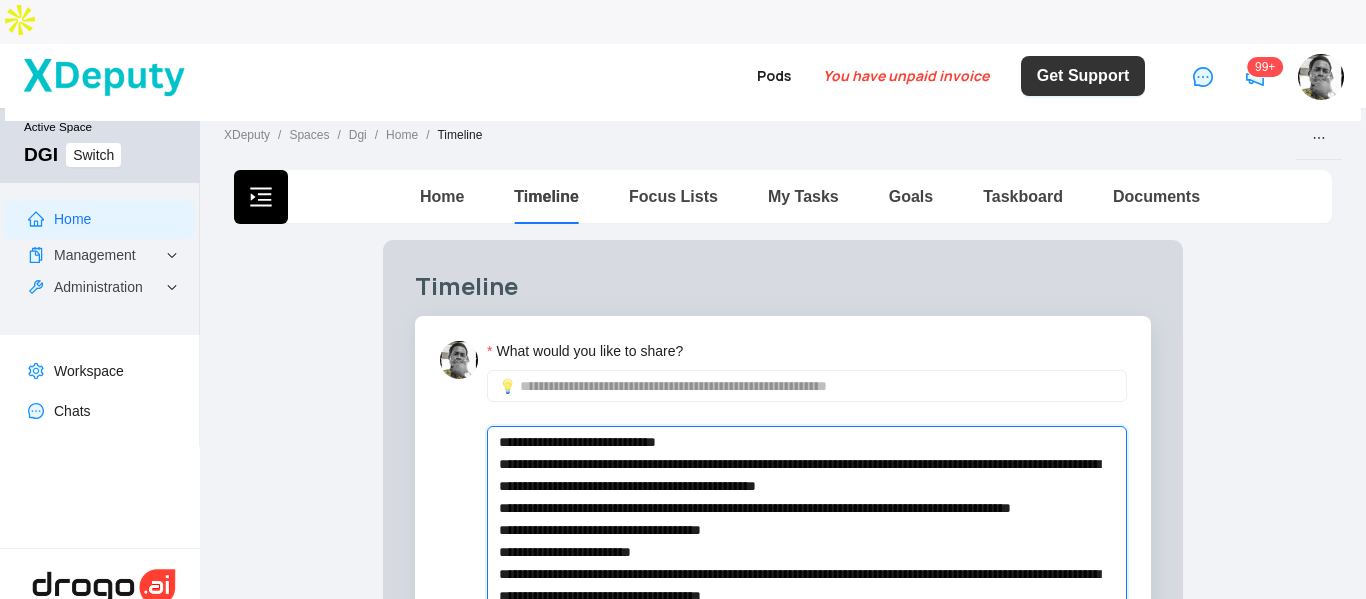 type 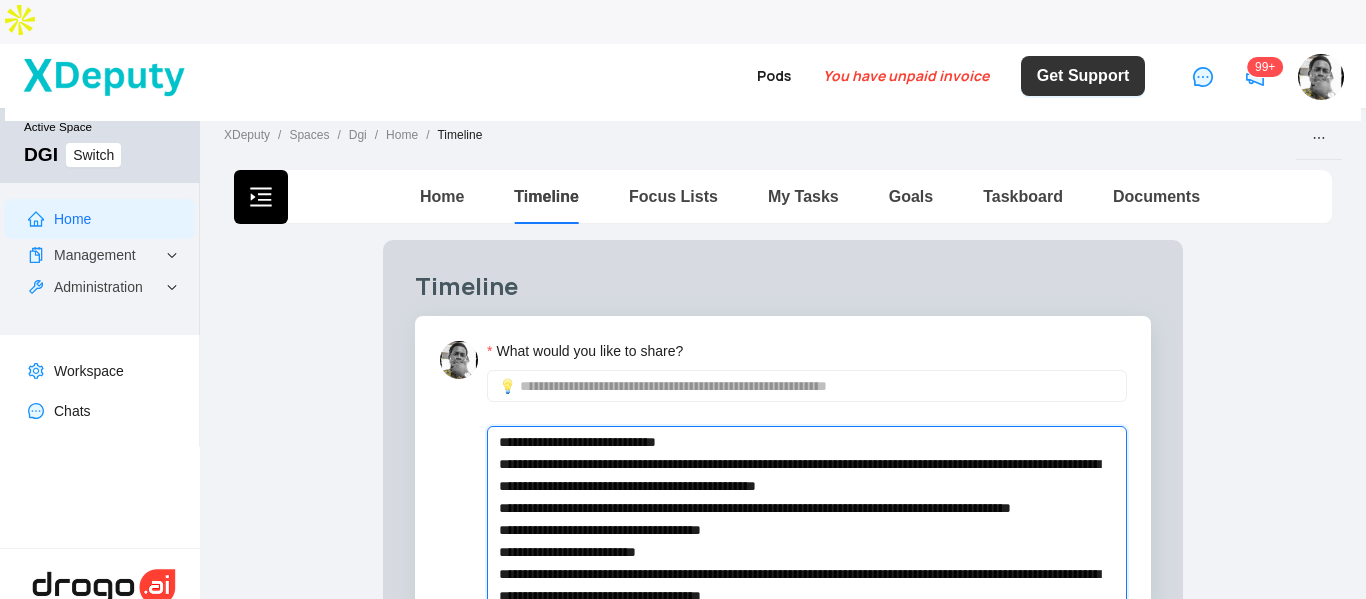 type 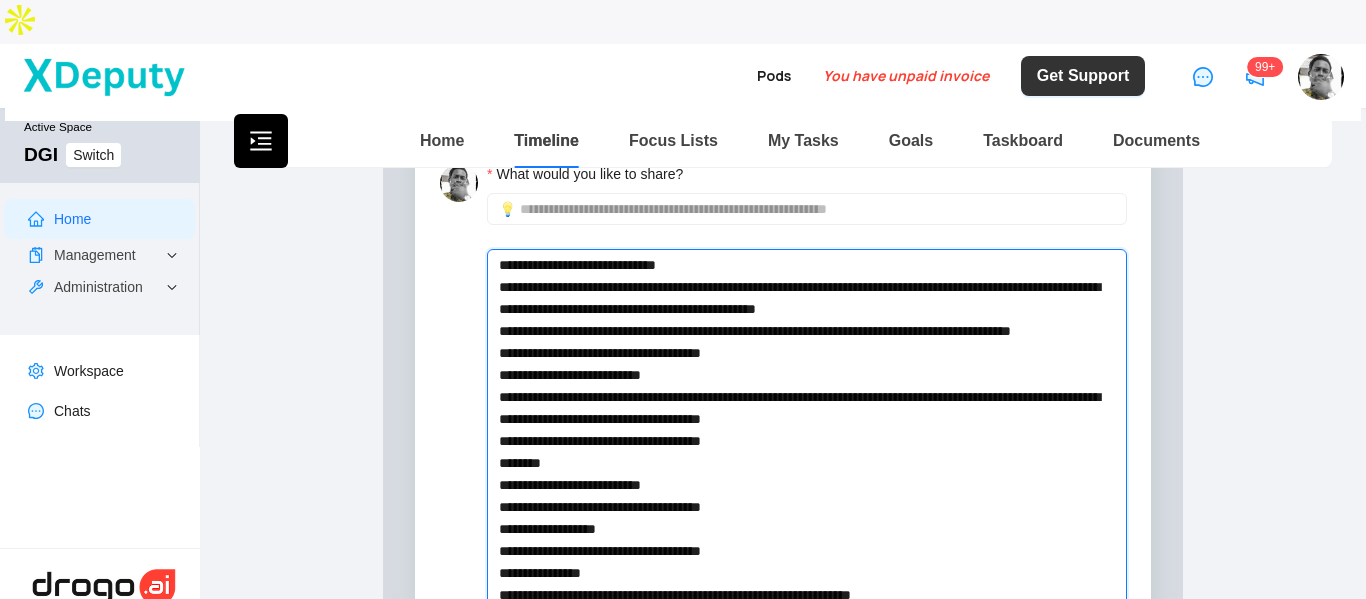 scroll, scrollTop: 200, scrollLeft: 0, axis: vertical 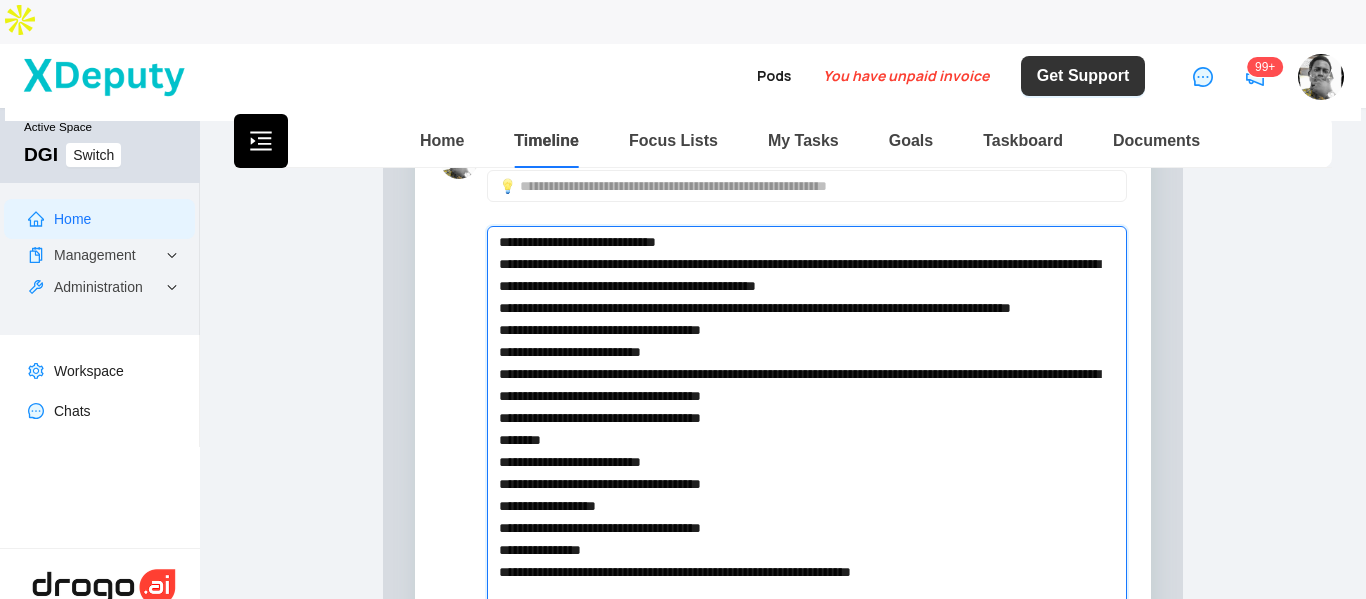 click on "**********" at bounding box center (807, 429) 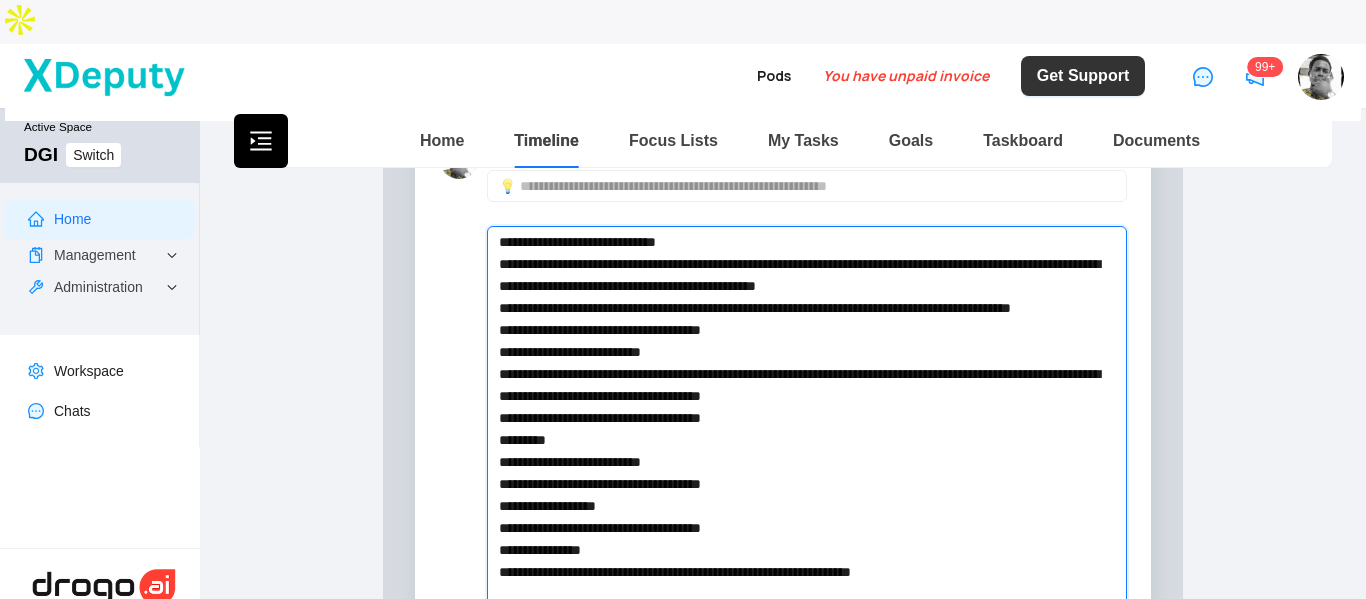 type 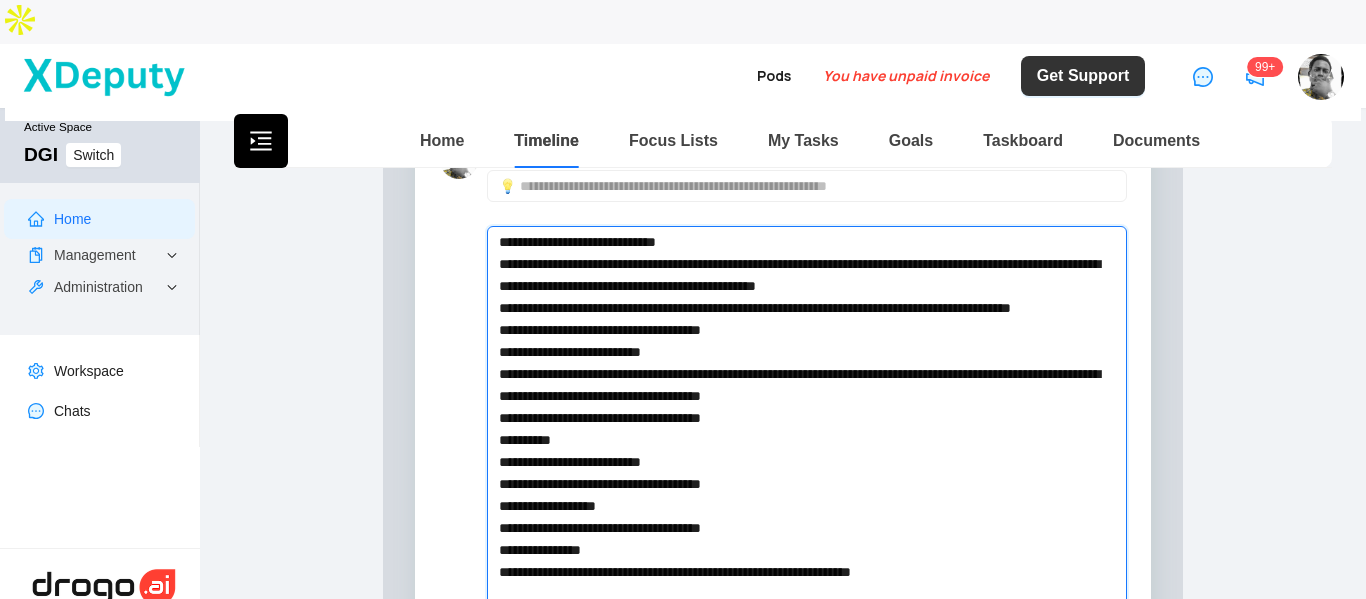 type 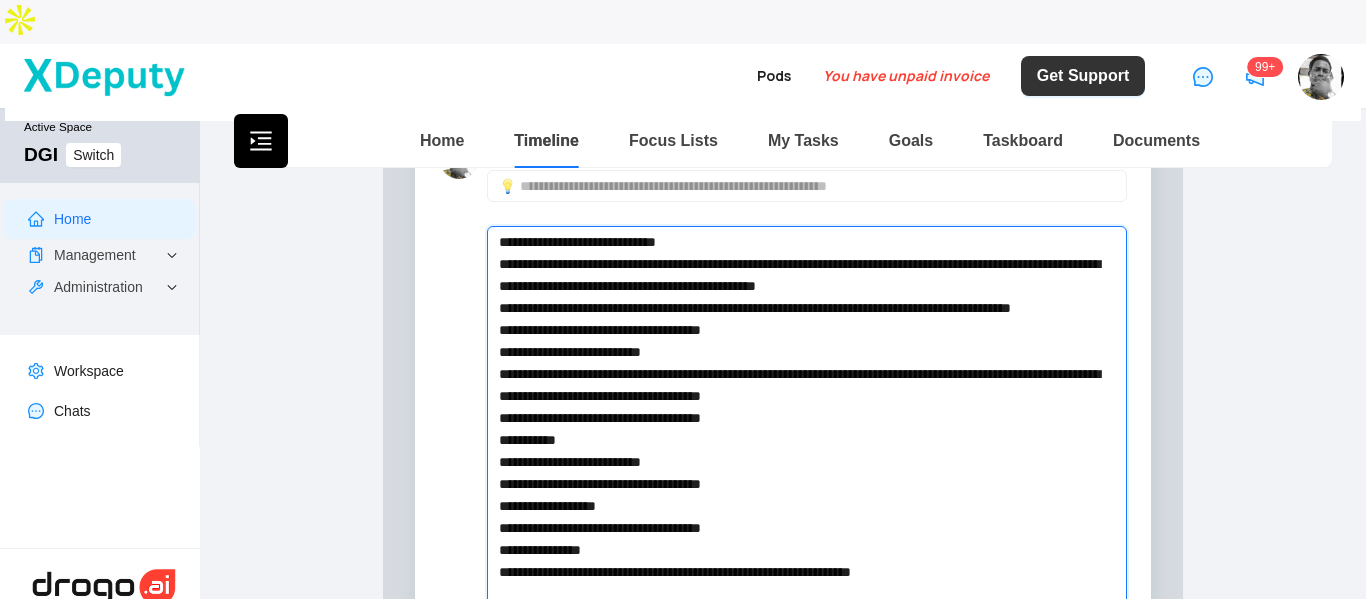 type 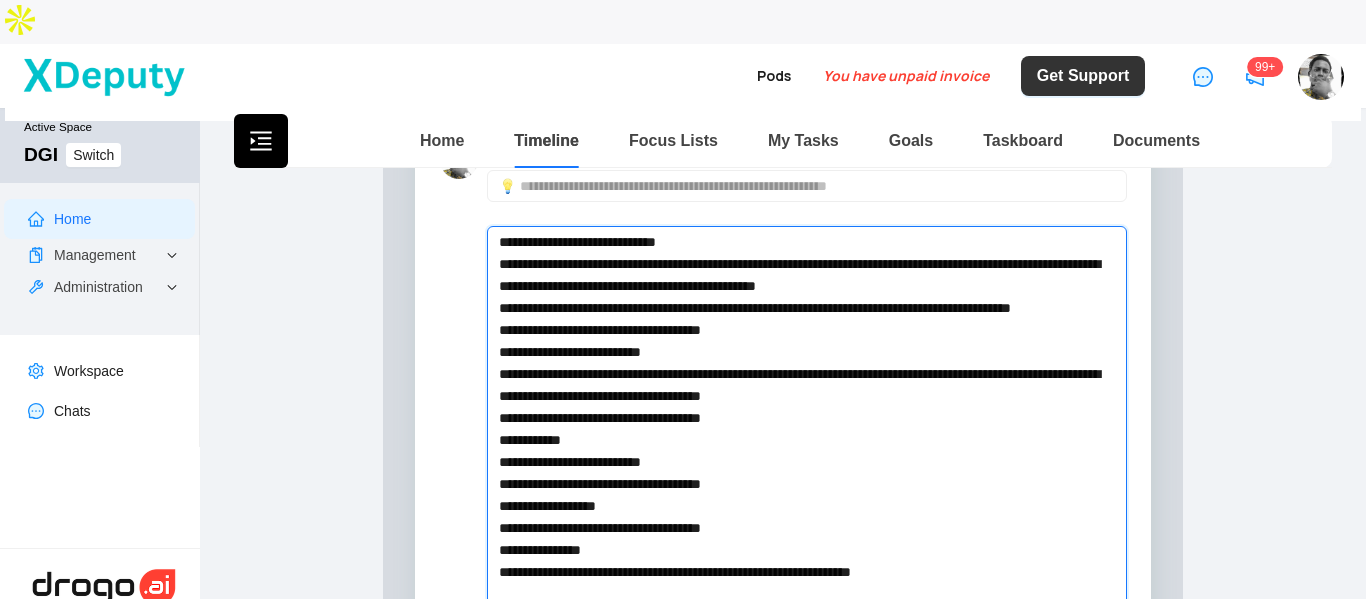 type 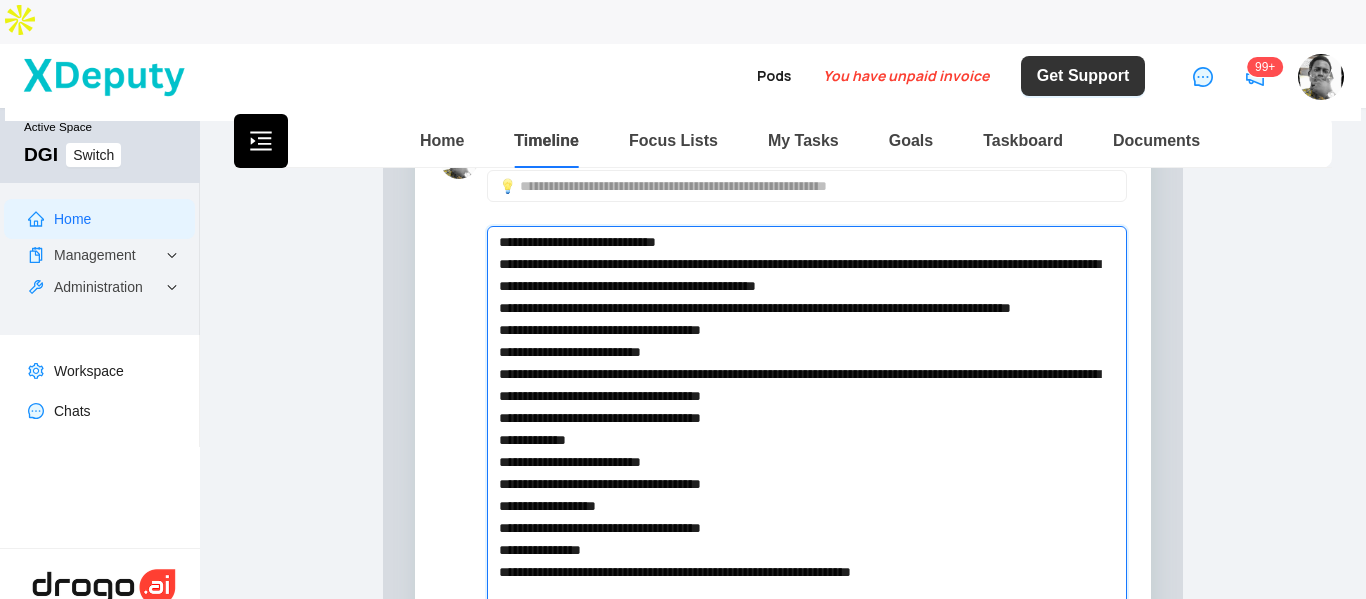 type 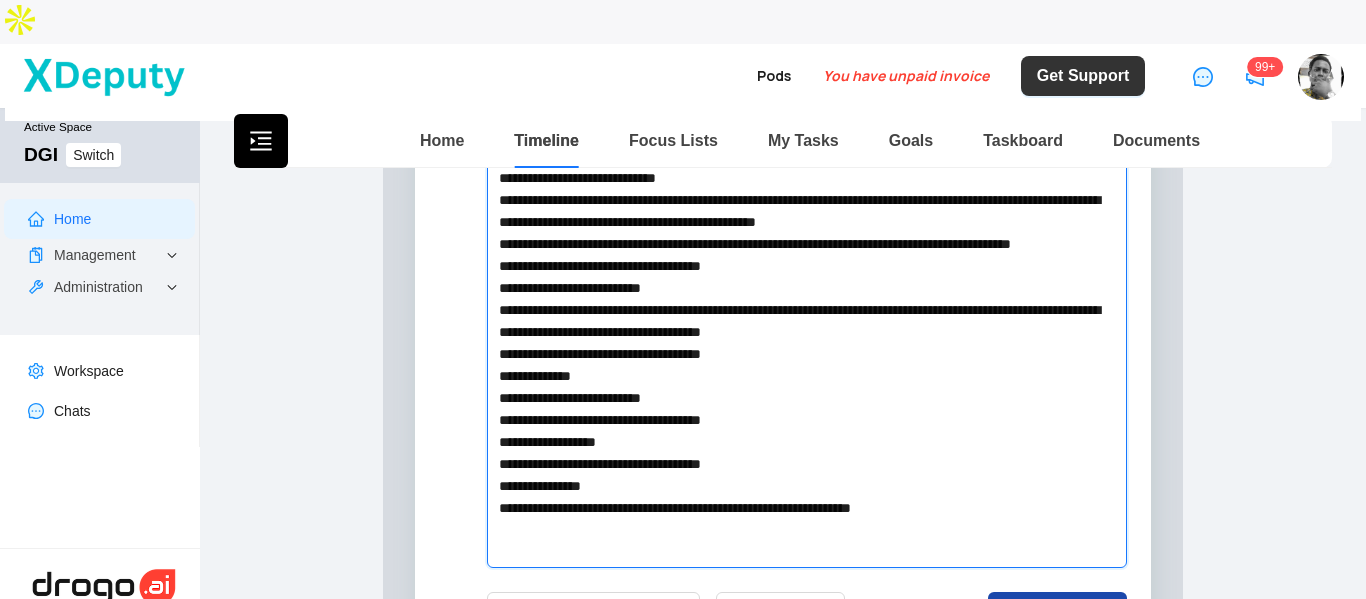 scroll, scrollTop: 300, scrollLeft: 0, axis: vertical 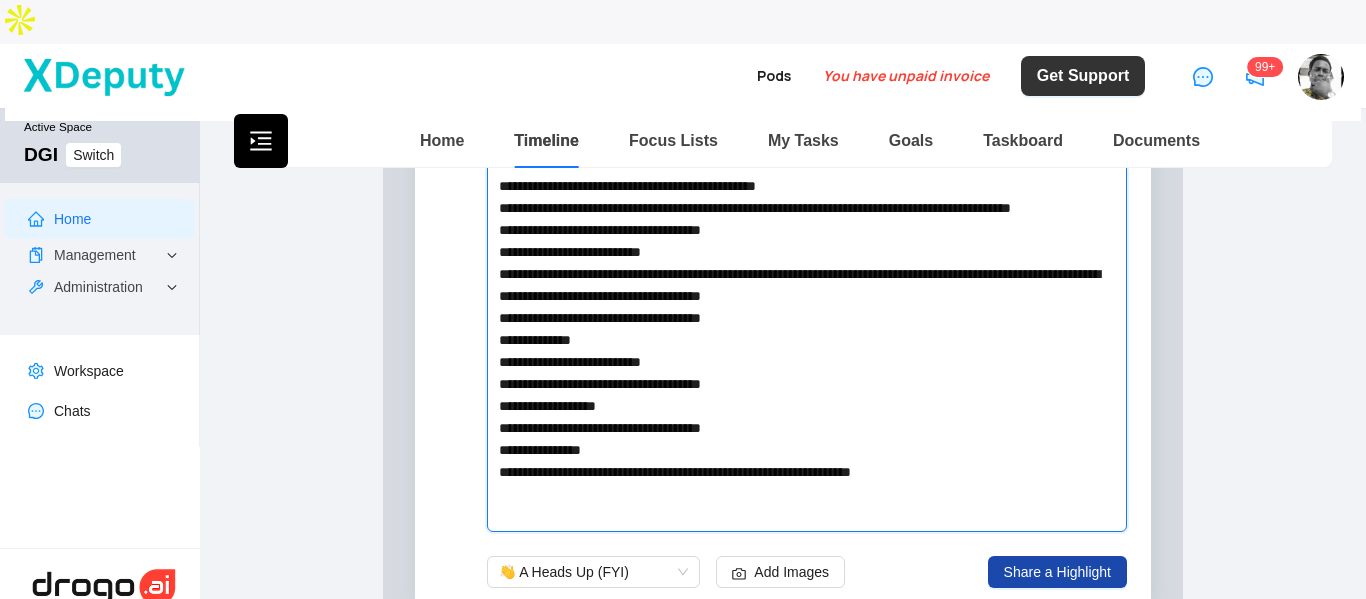 click on "**********" at bounding box center (807, 329) 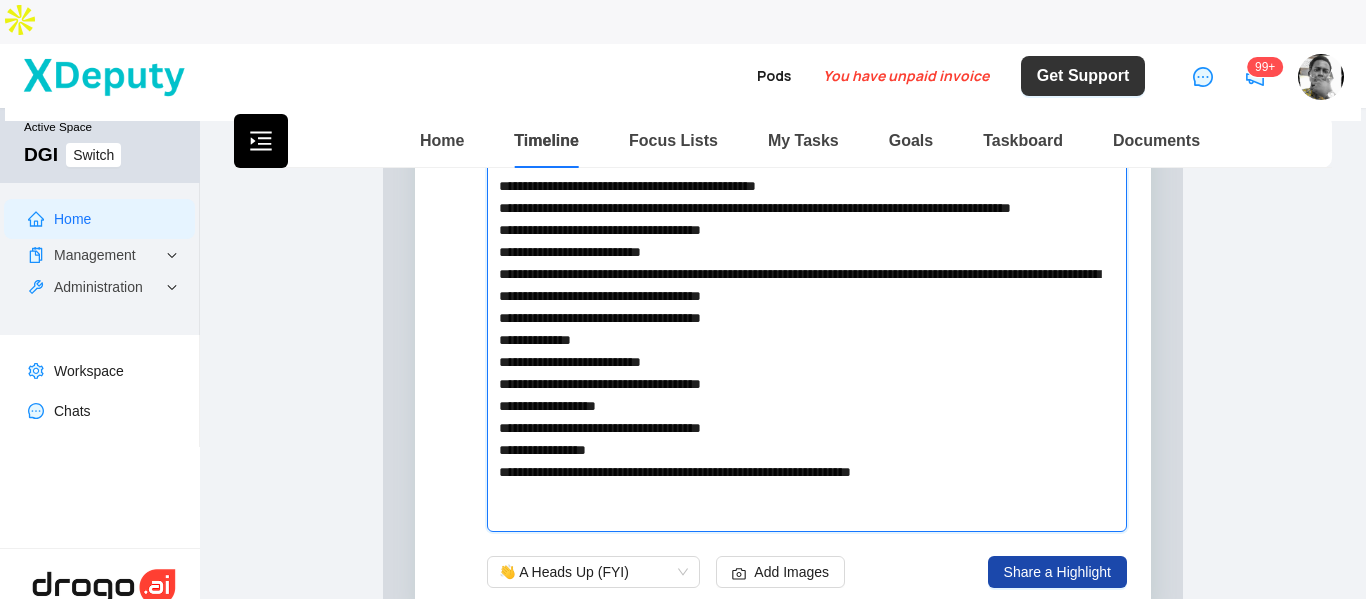 type 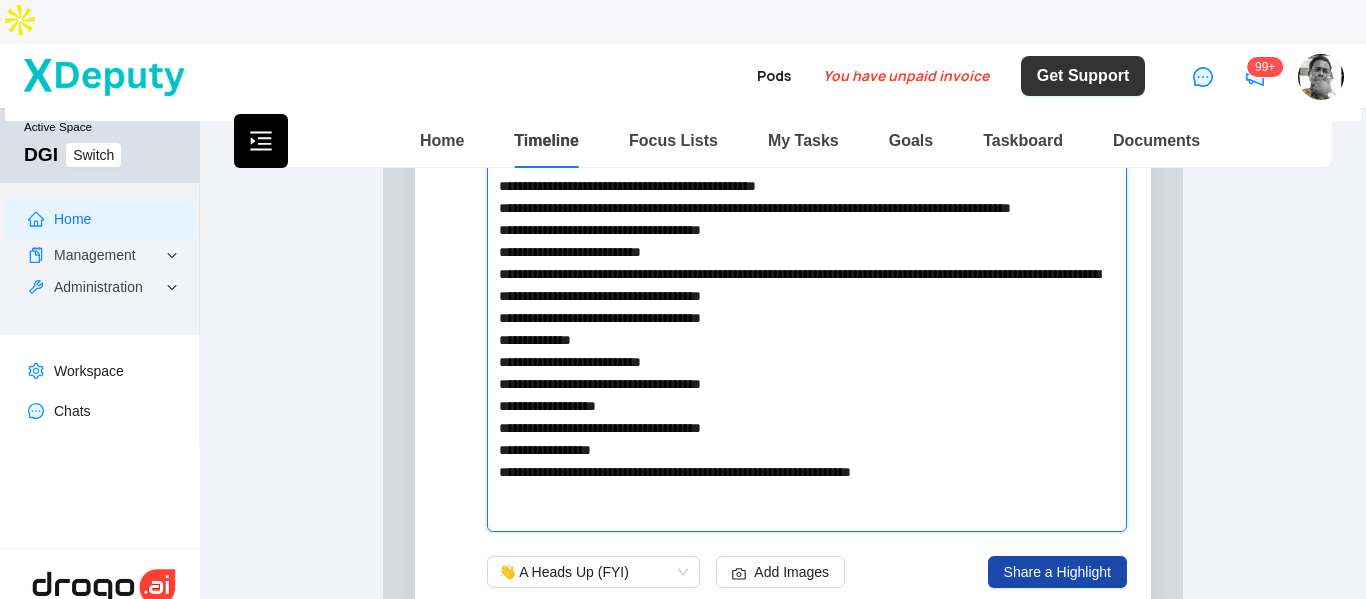 type 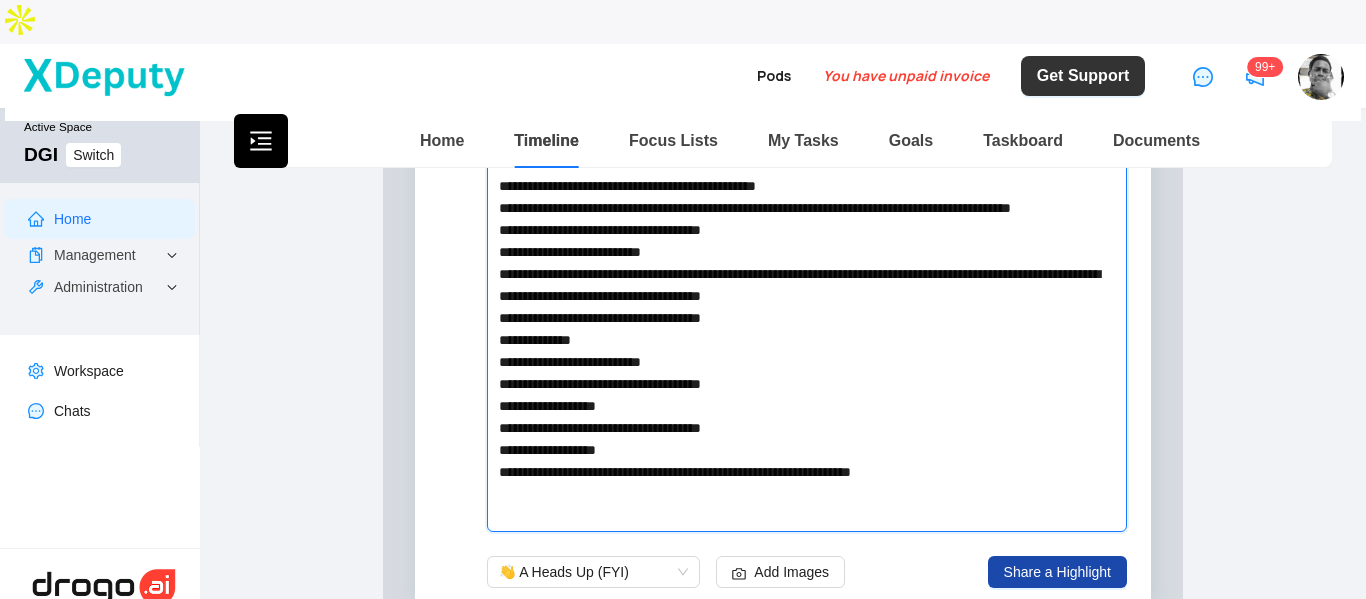 type 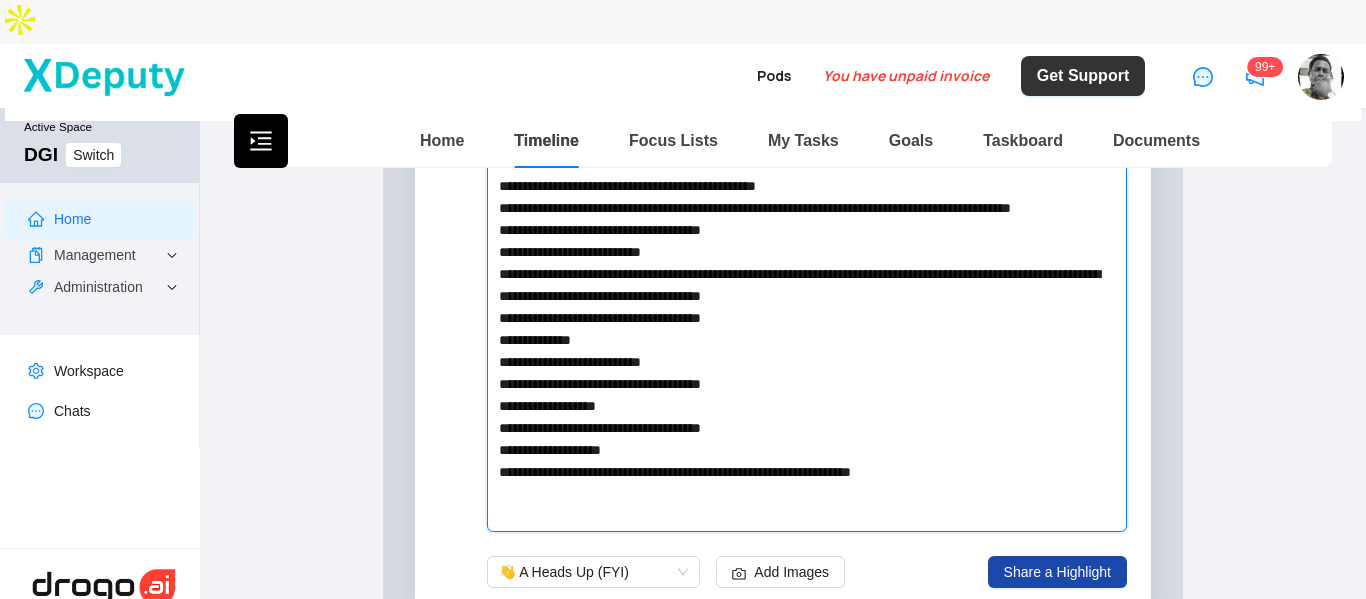 type 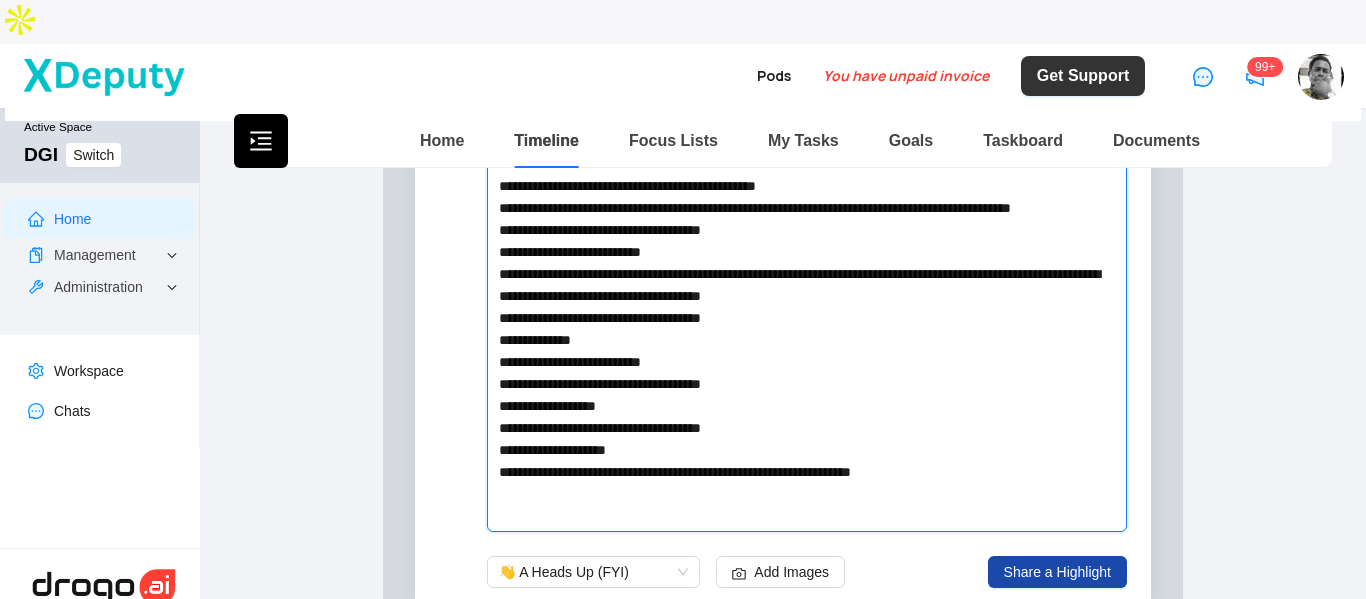 type 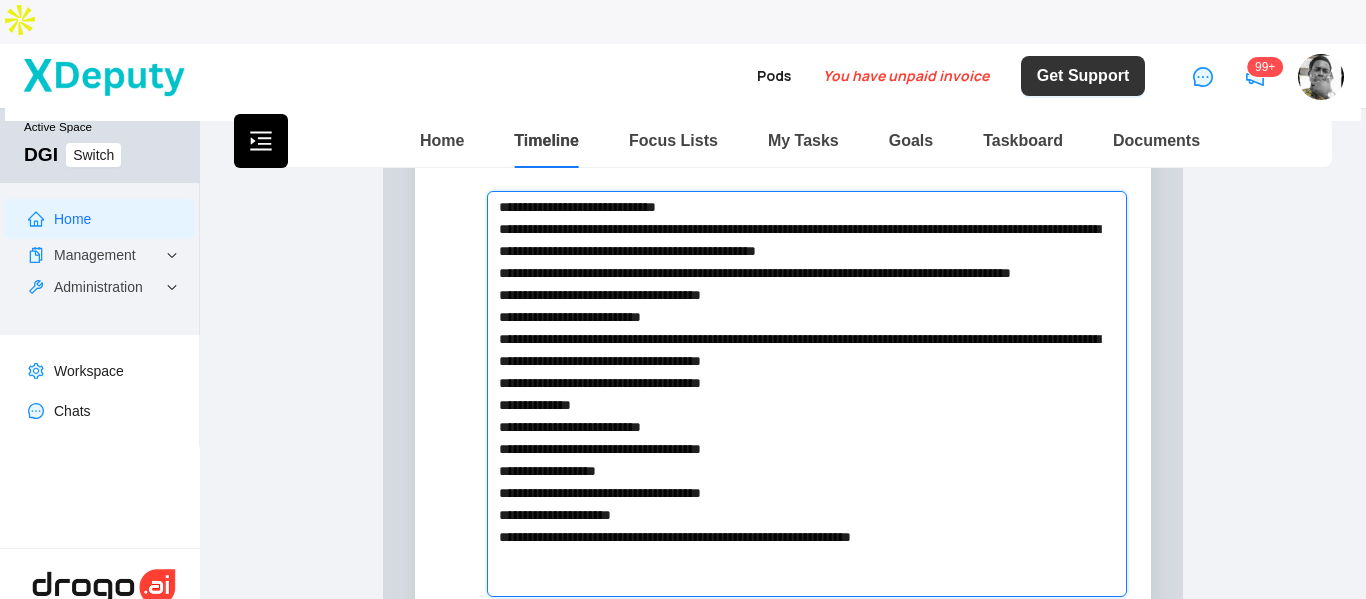 scroll, scrollTop: 200, scrollLeft: 0, axis: vertical 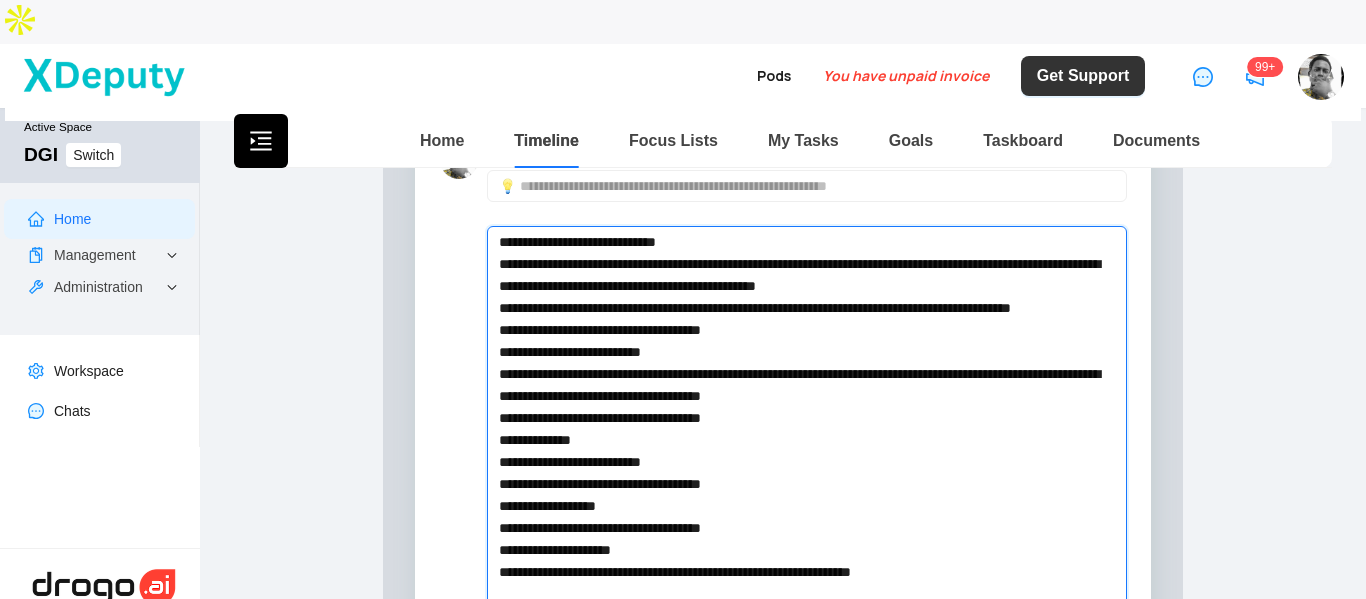 click on "**********" at bounding box center [807, 429] 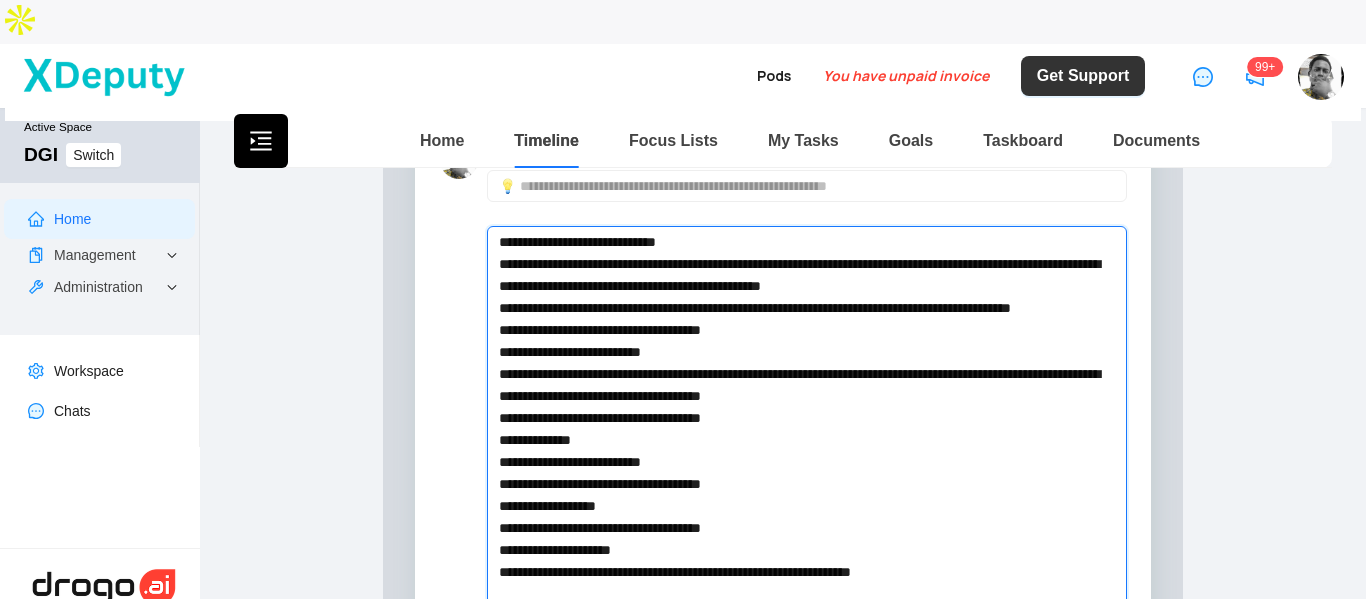 click on "**********" at bounding box center [807, 429] 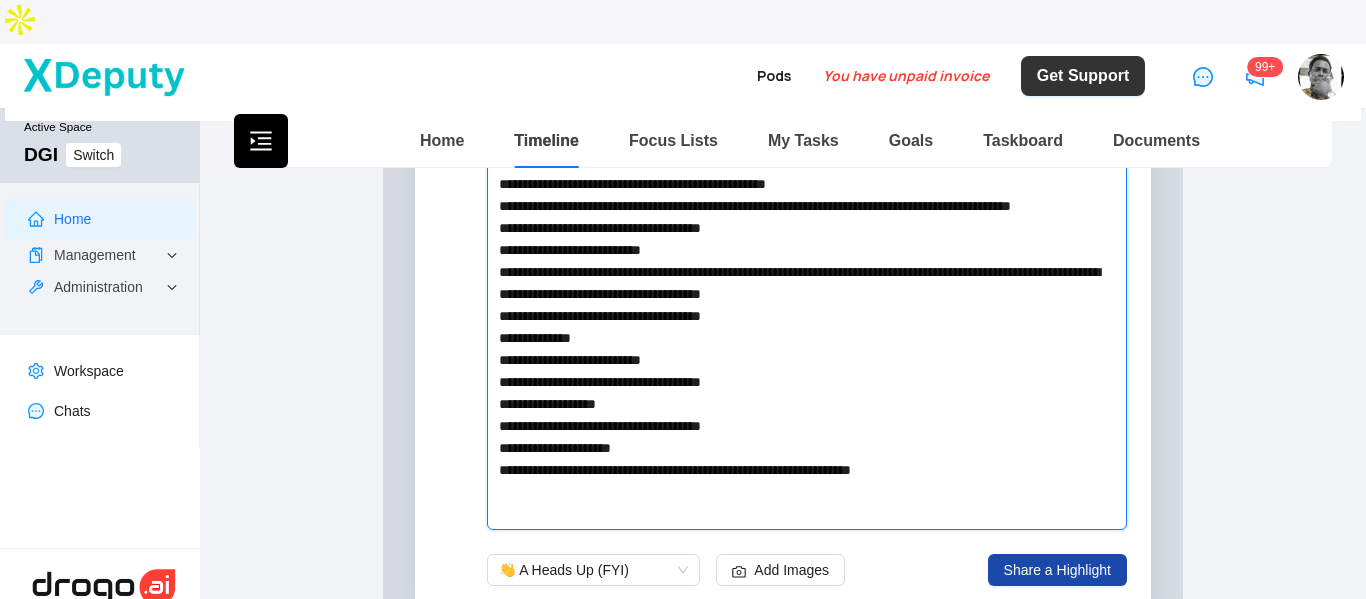 scroll, scrollTop: 300, scrollLeft: 0, axis: vertical 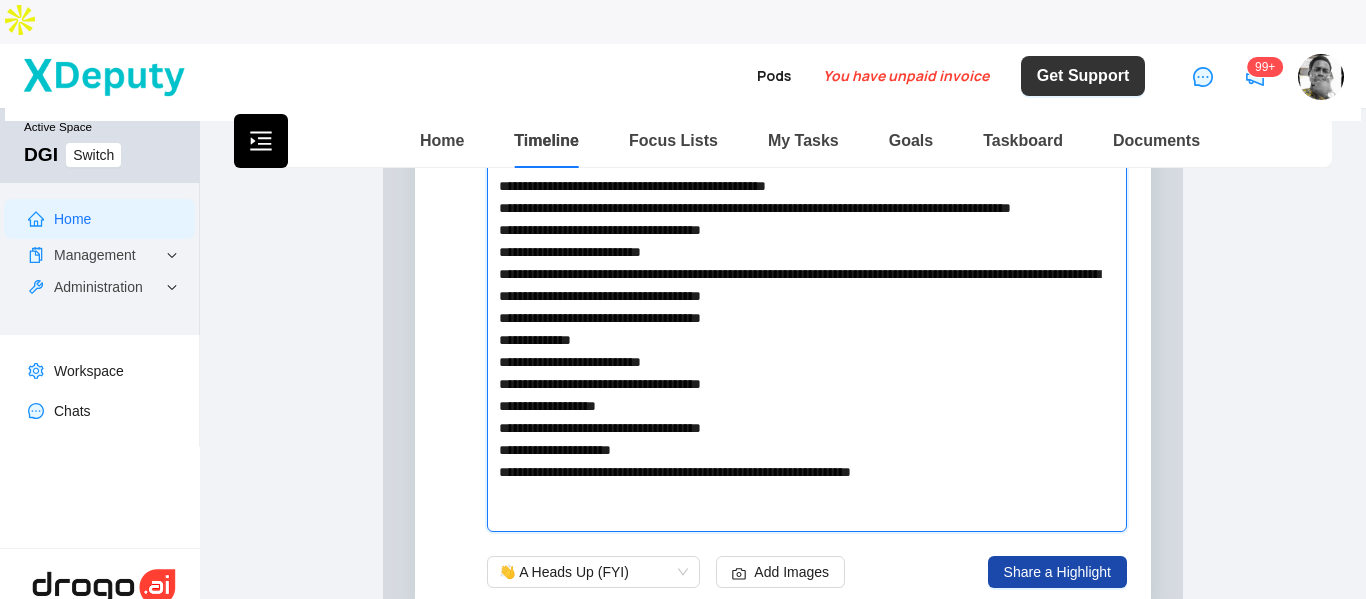 type 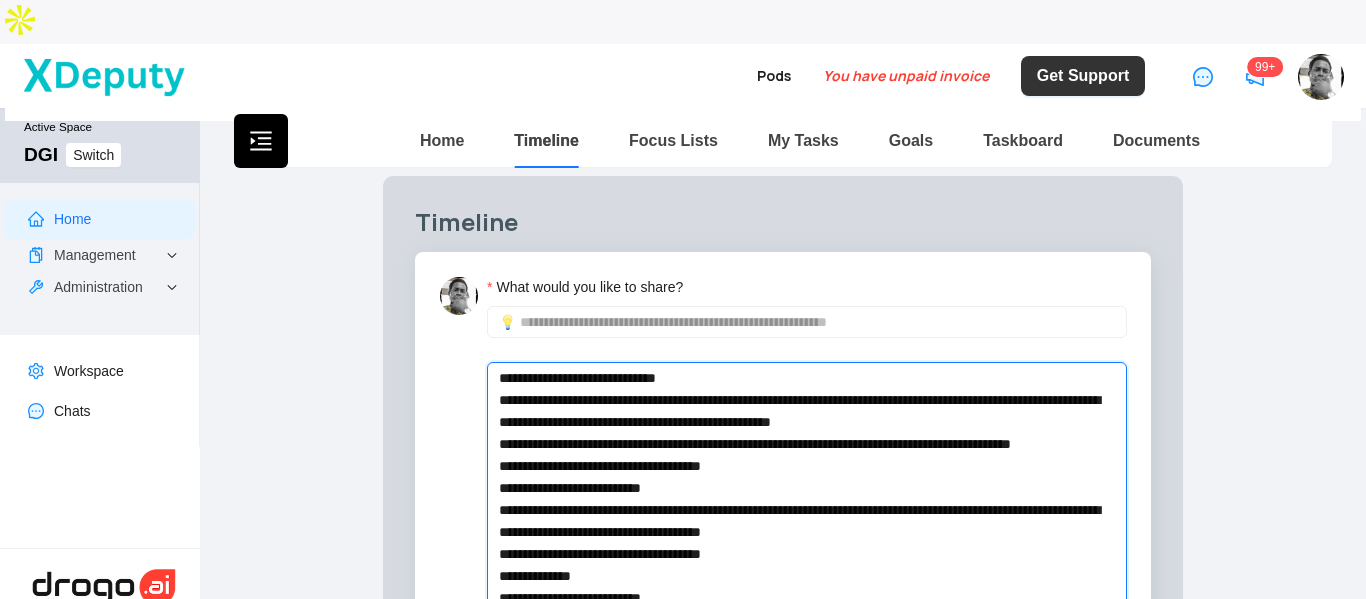 scroll, scrollTop: 0, scrollLeft: 0, axis: both 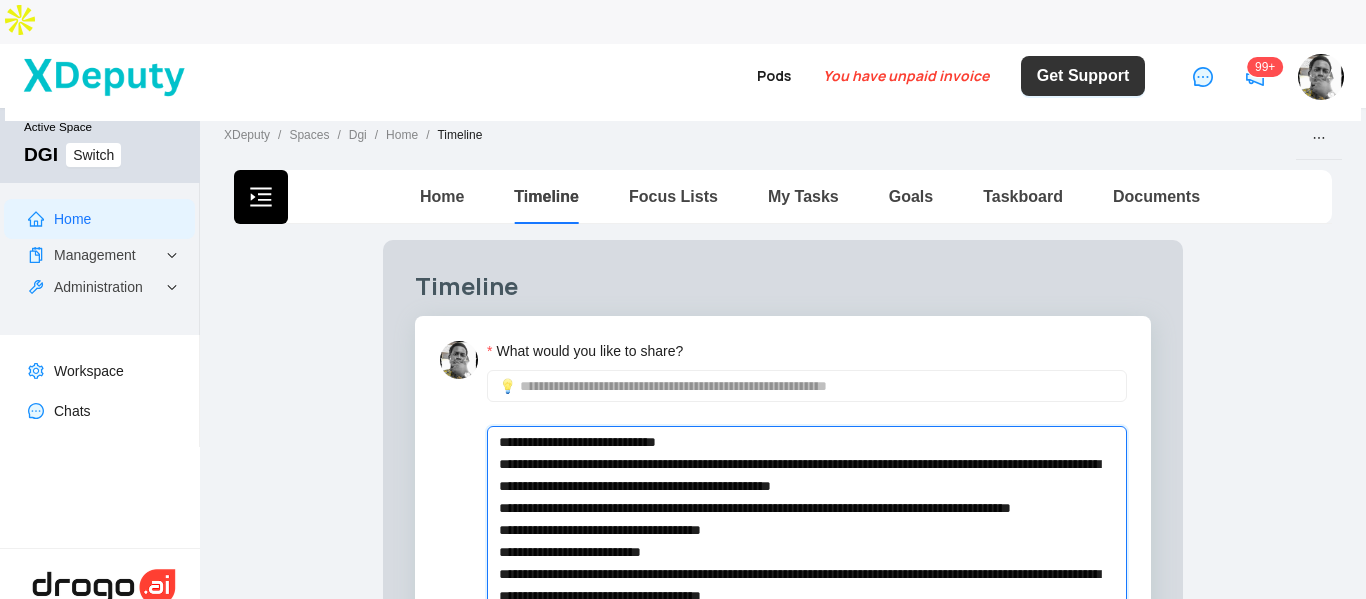 click on "**********" at bounding box center (807, 629) 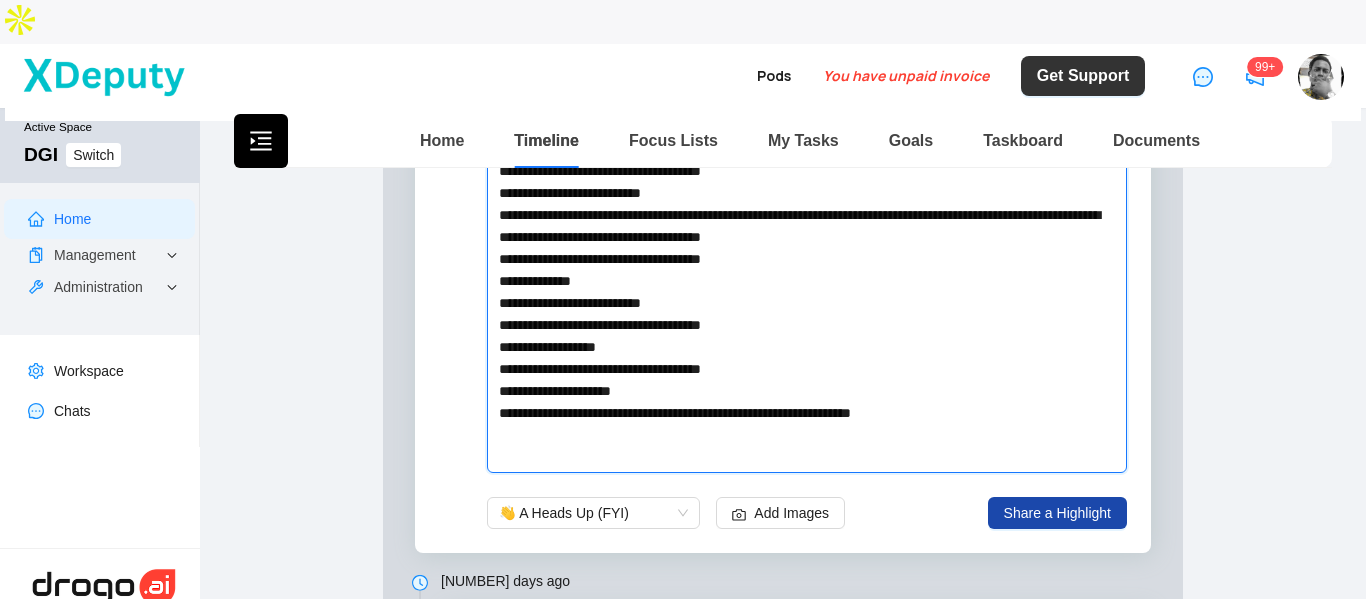 scroll, scrollTop: 200, scrollLeft: 0, axis: vertical 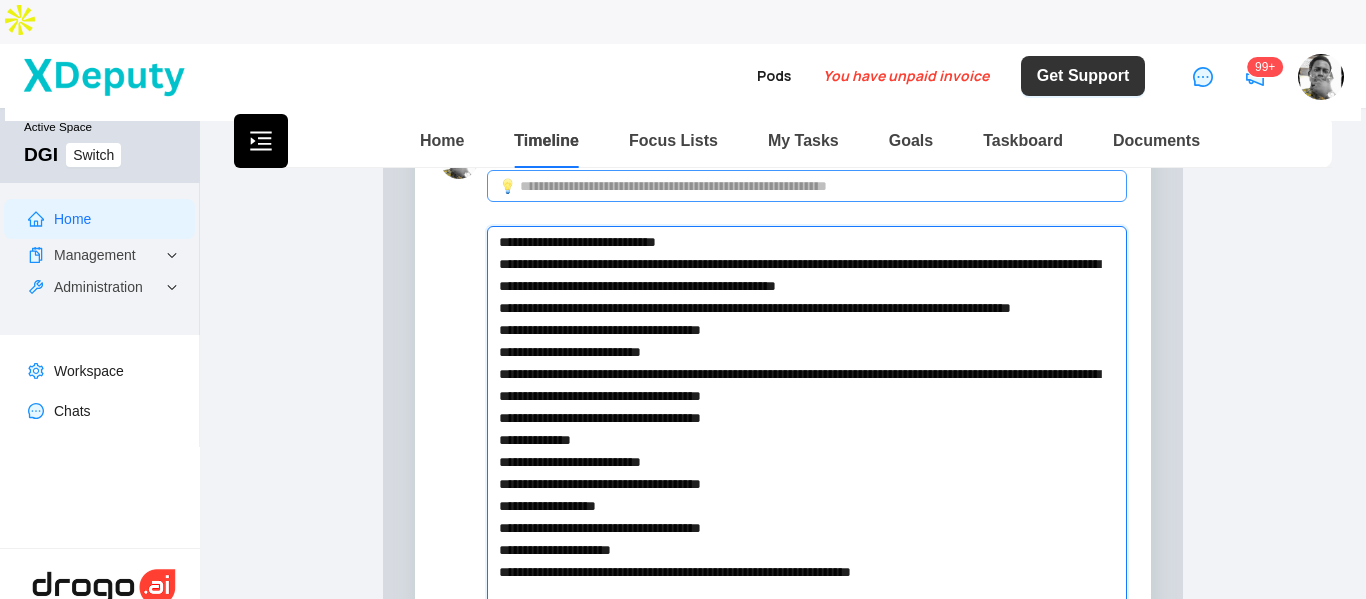 type on "**********" 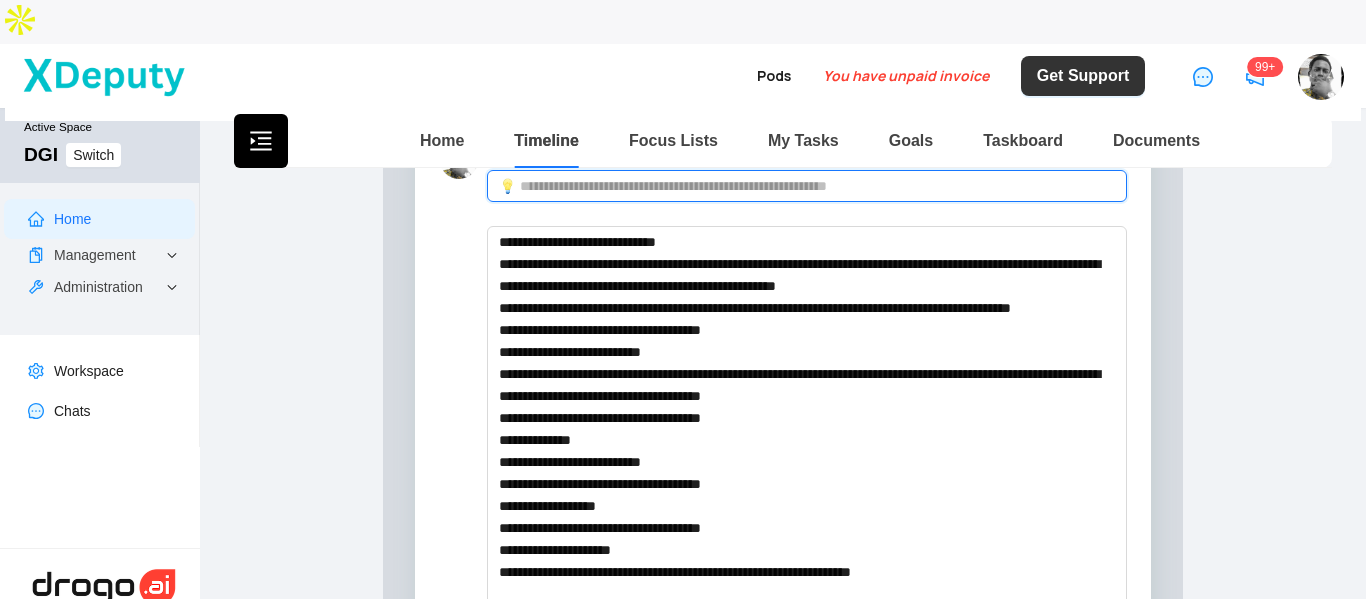 click on "What would you like to share?" at bounding box center (817, 186) 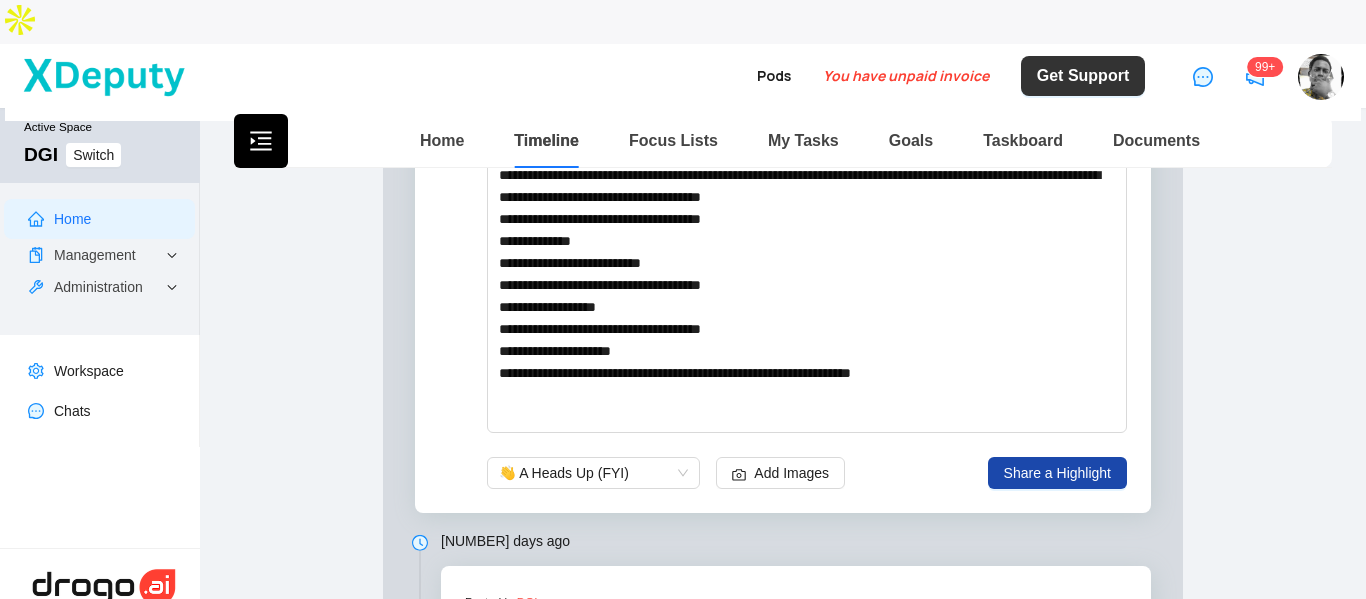 scroll, scrollTop: 400, scrollLeft: 0, axis: vertical 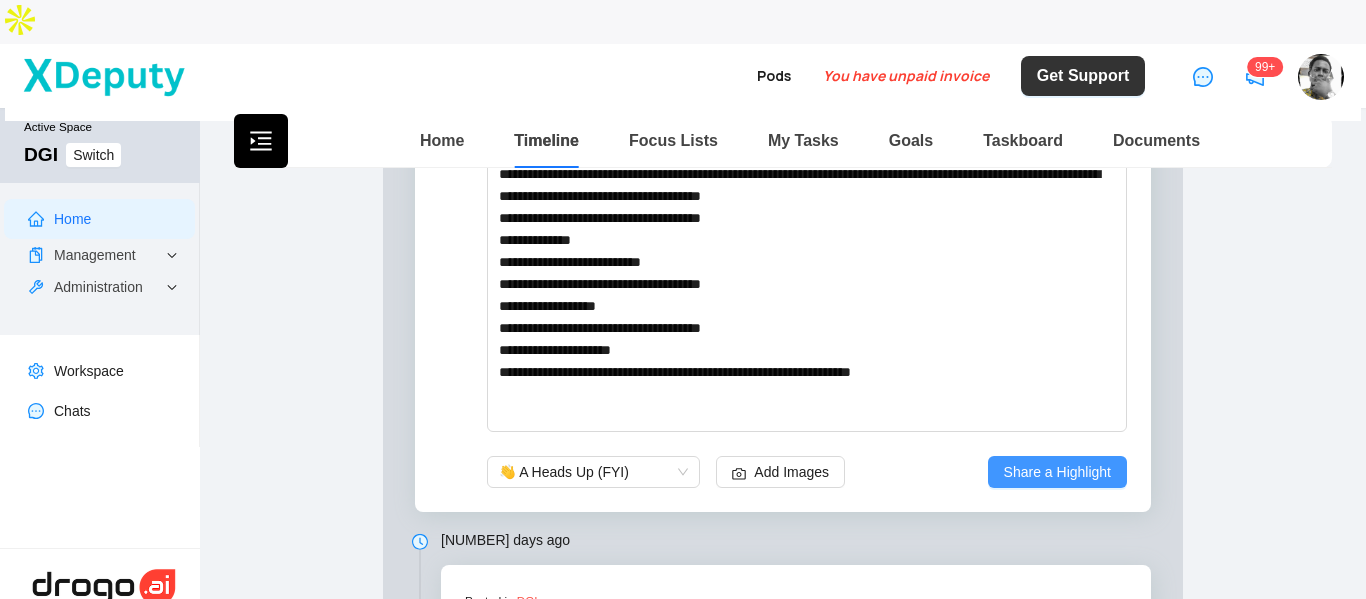 click on "Share a Highlight" at bounding box center [1057, 472] 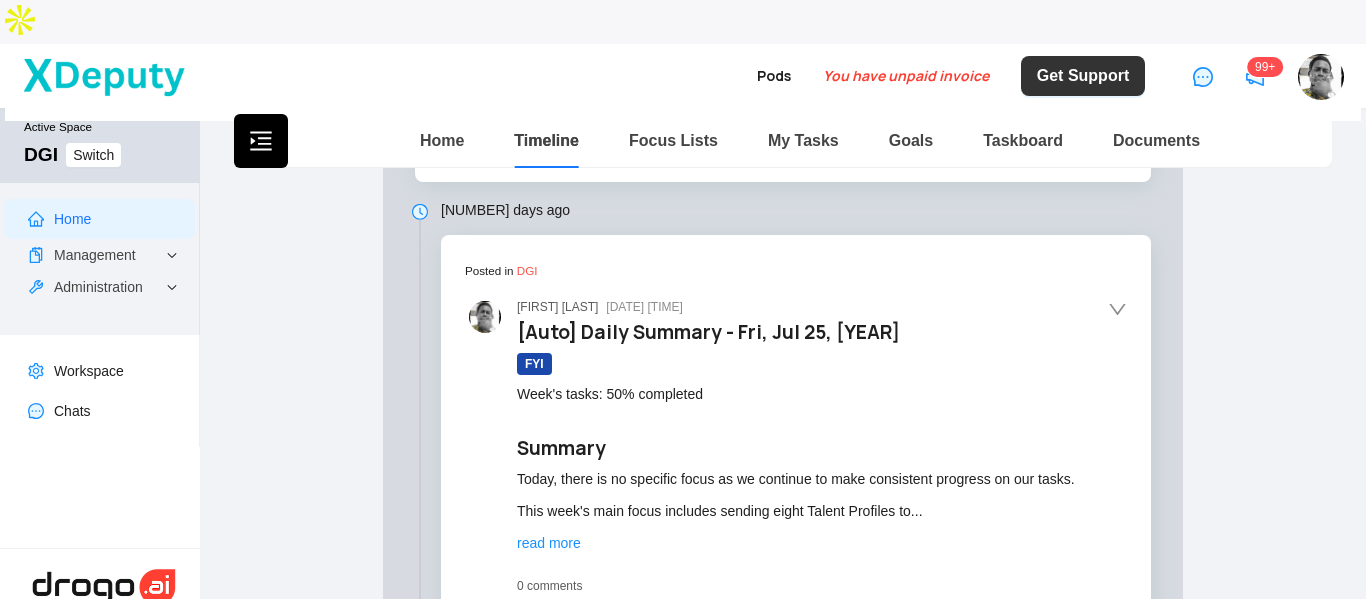 type 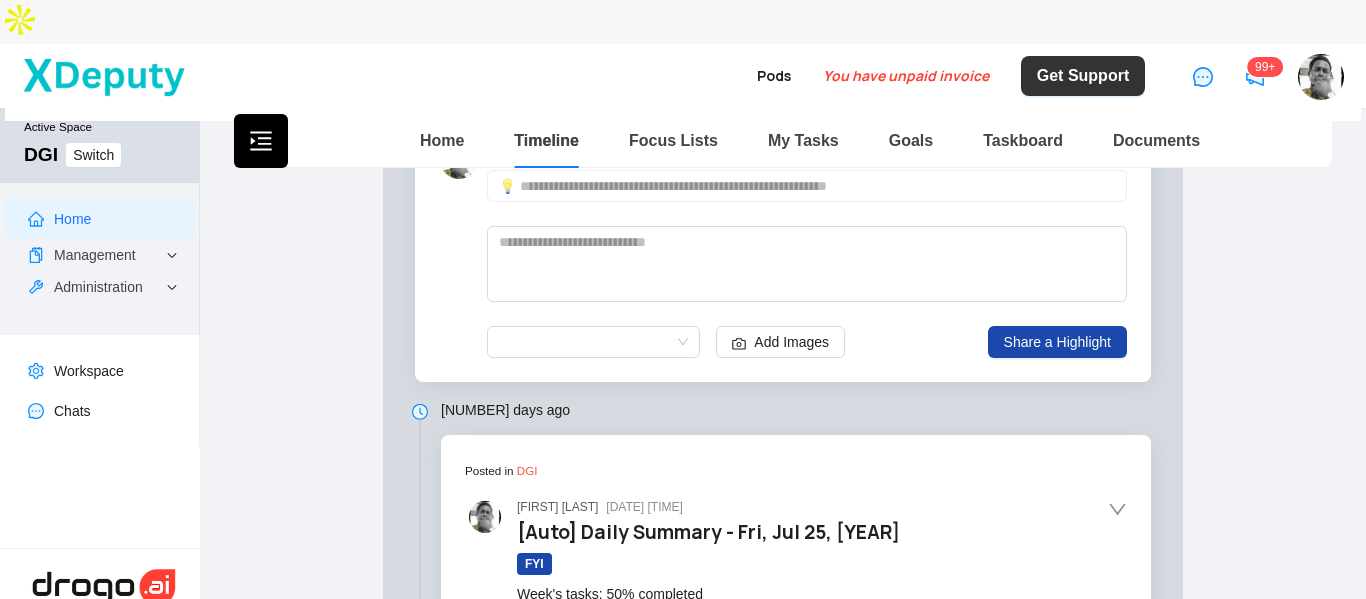 scroll, scrollTop: 100, scrollLeft: 0, axis: vertical 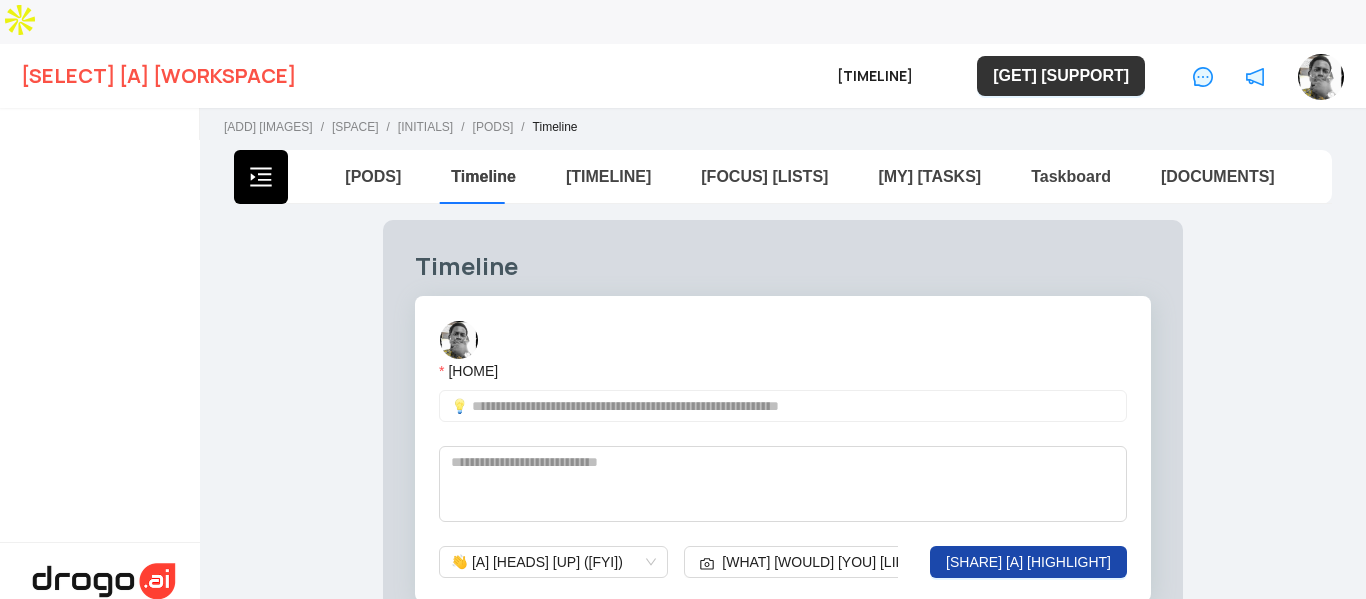 type 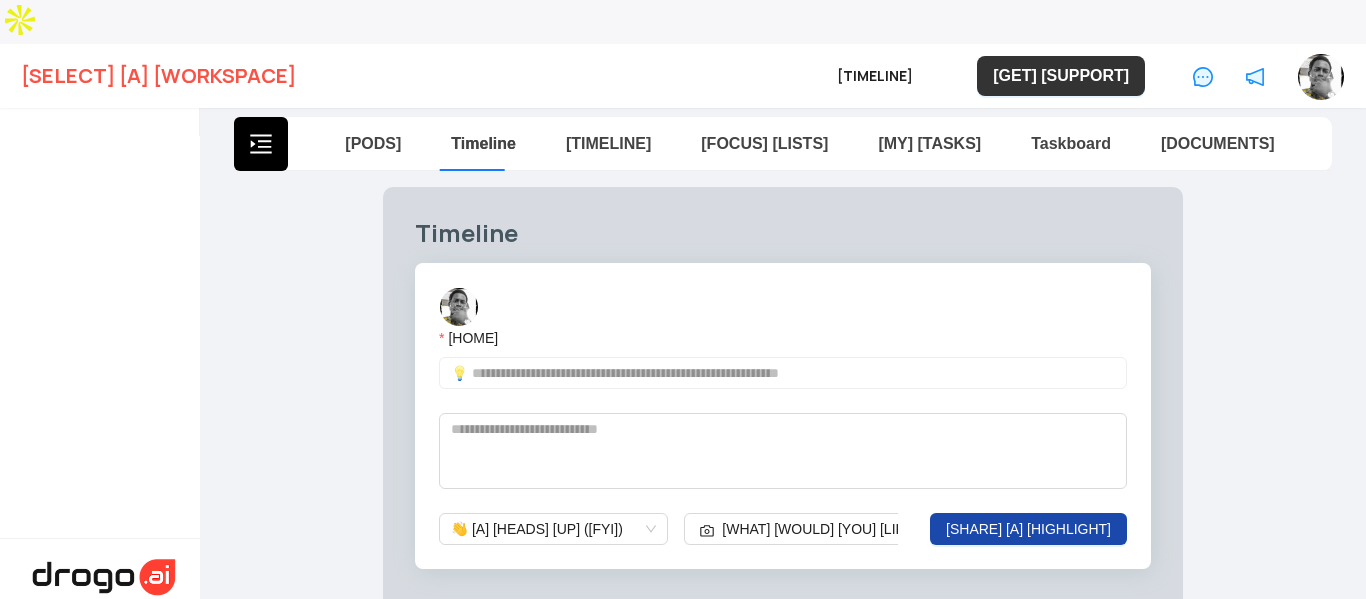 scroll, scrollTop: 0, scrollLeft: 0, axis: both 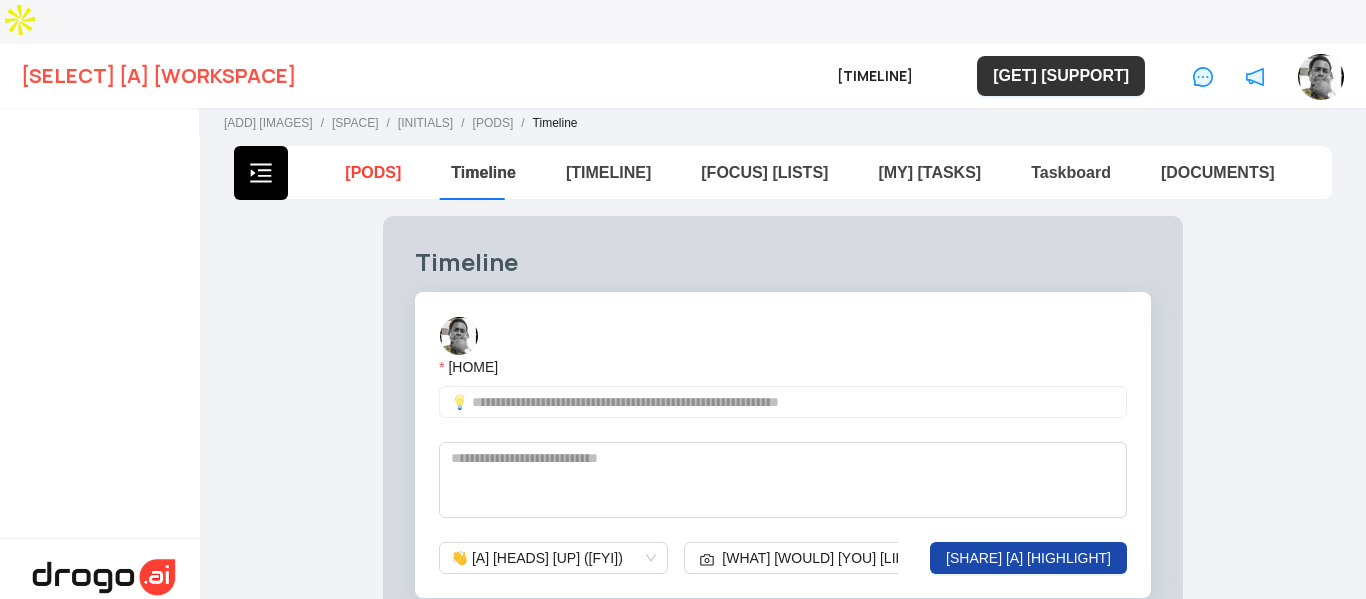 click on "Home" at bounding box center (373, 172) 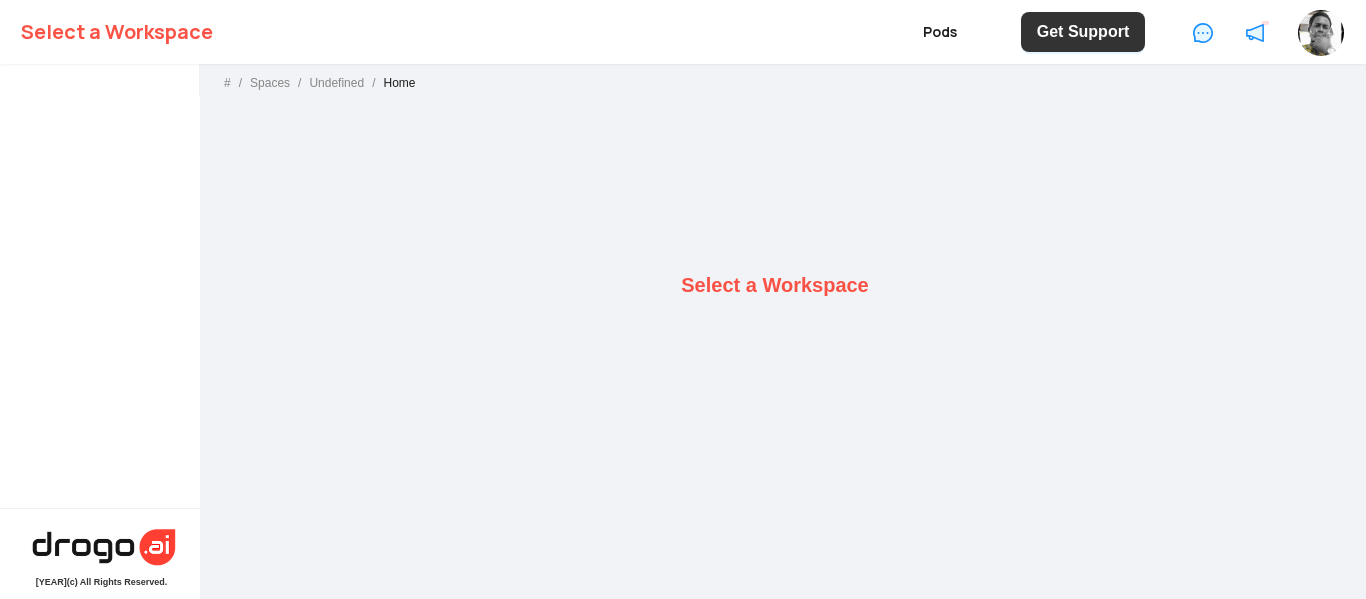 scroll, scrollTop: 0, scrollLeft: 0, axis: both 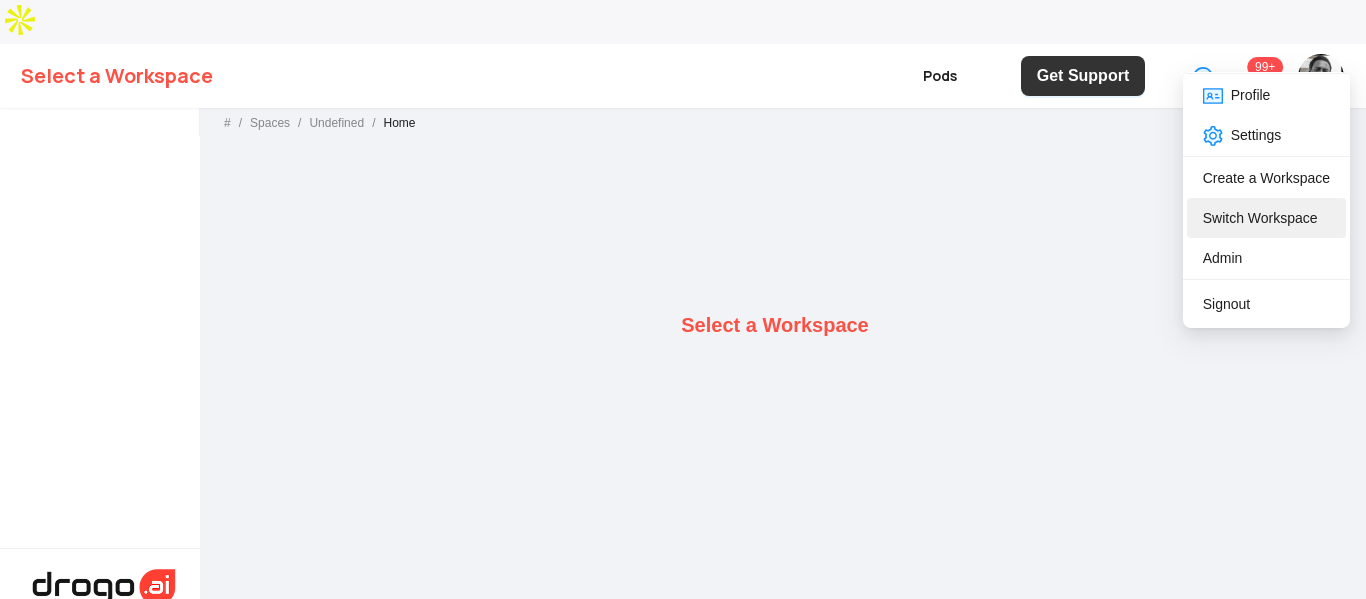 click on "[SWITCH] [WORKSPACE]" at bounding box center (1260, 218) 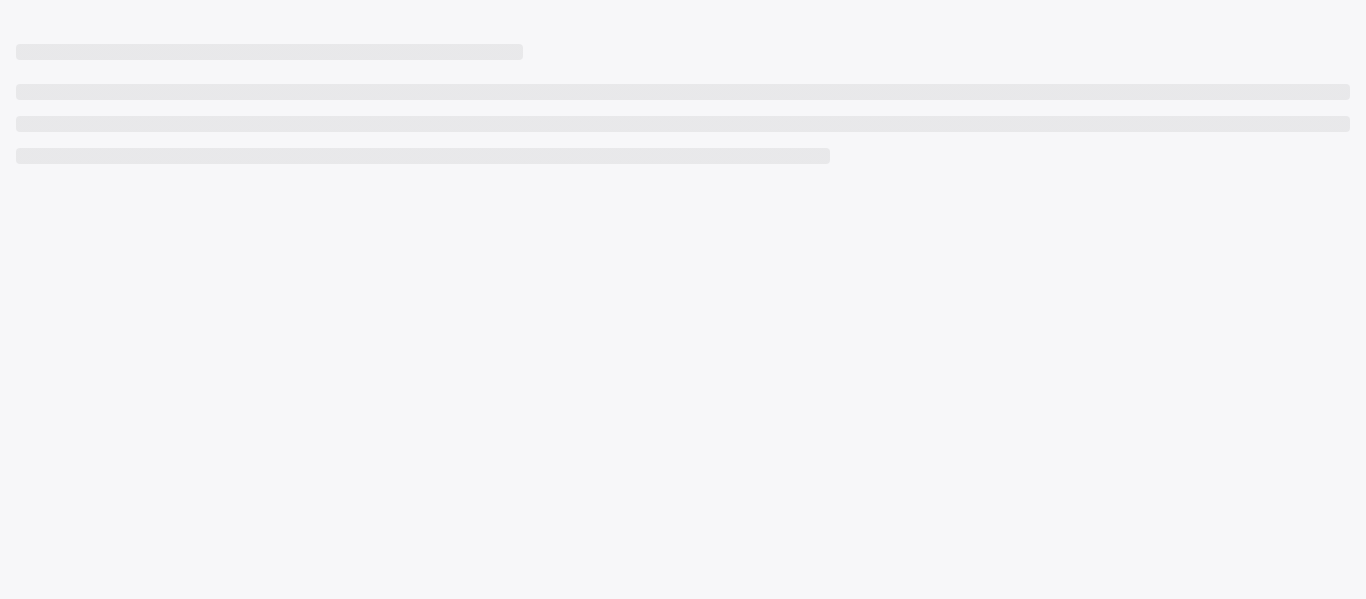 scroll, scrollTop: 0, scrollLeft: 0, axis: both 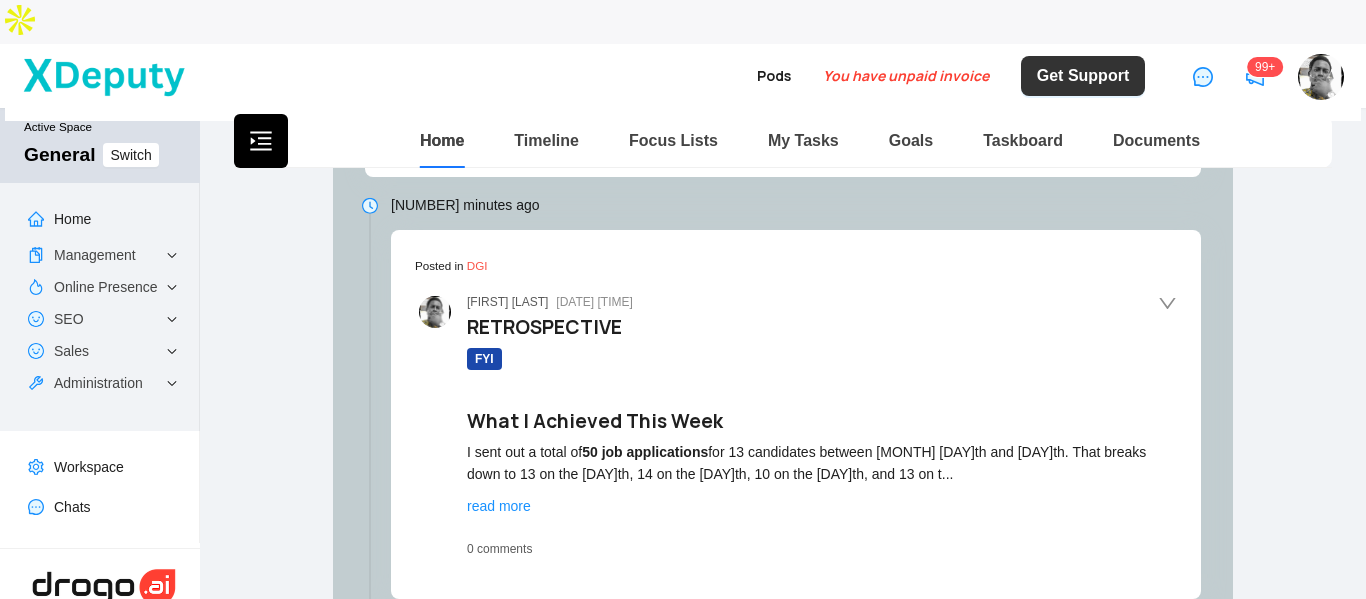 click on "read more" at bounding box center (499, 506) 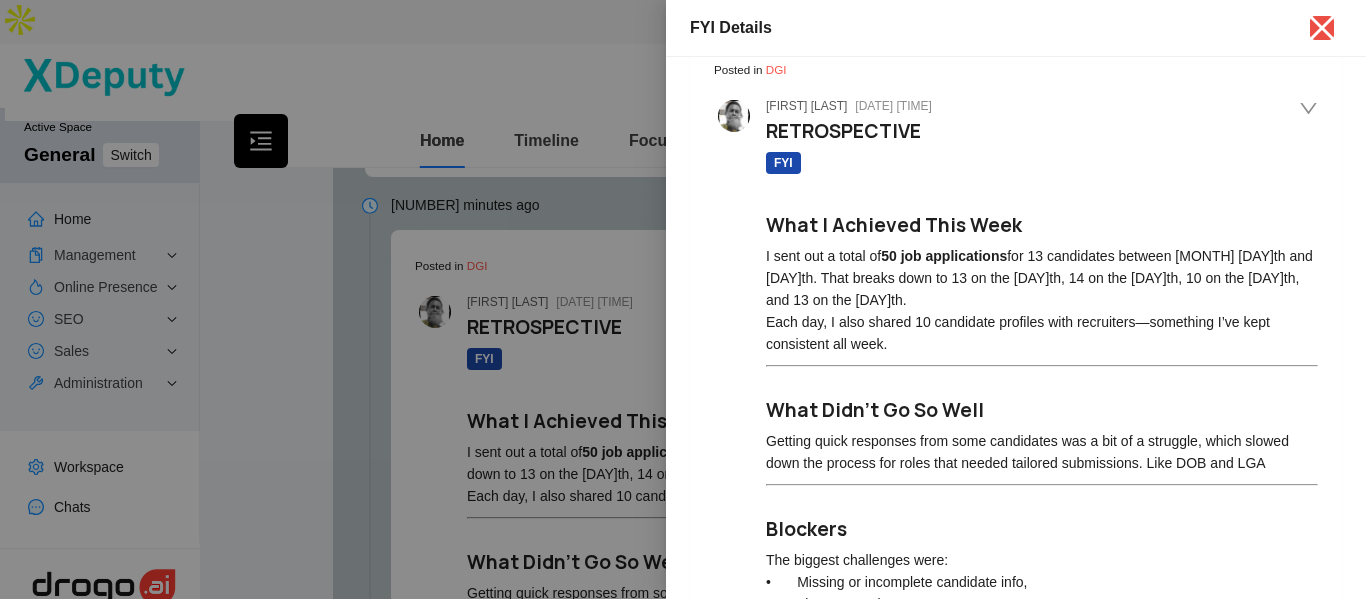 scroll, scrollTop: 0, scrollLeft: 0, axis: both 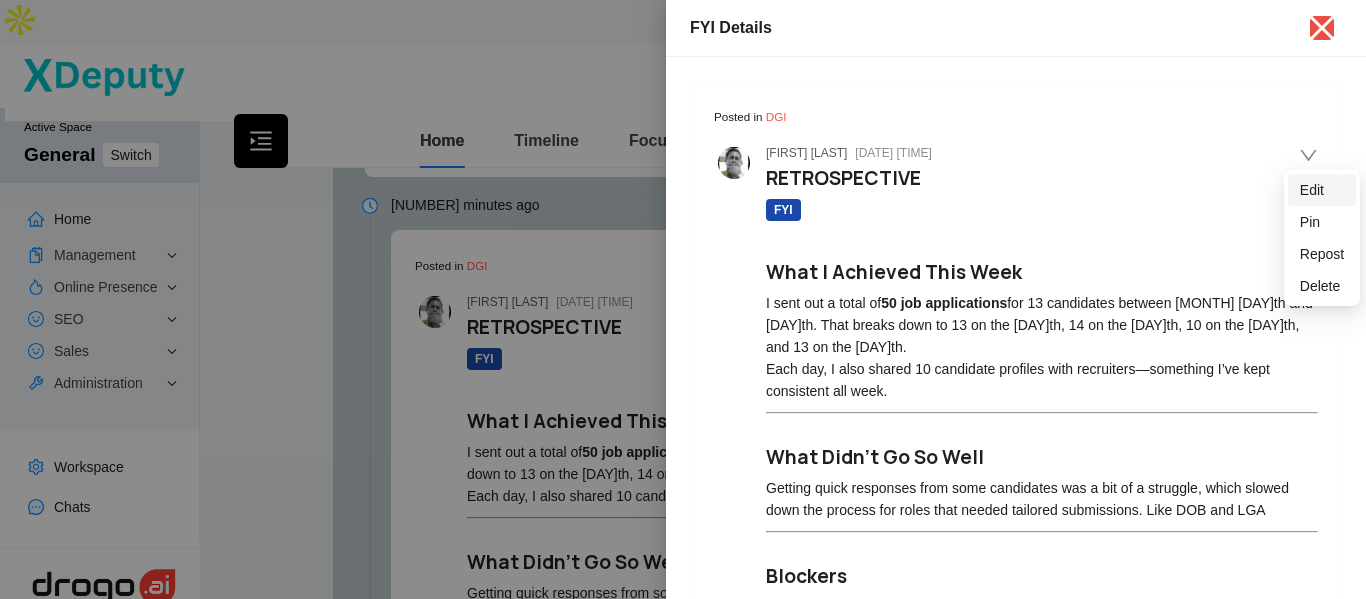 click on "Edit" at bounding box center (1322, 190) 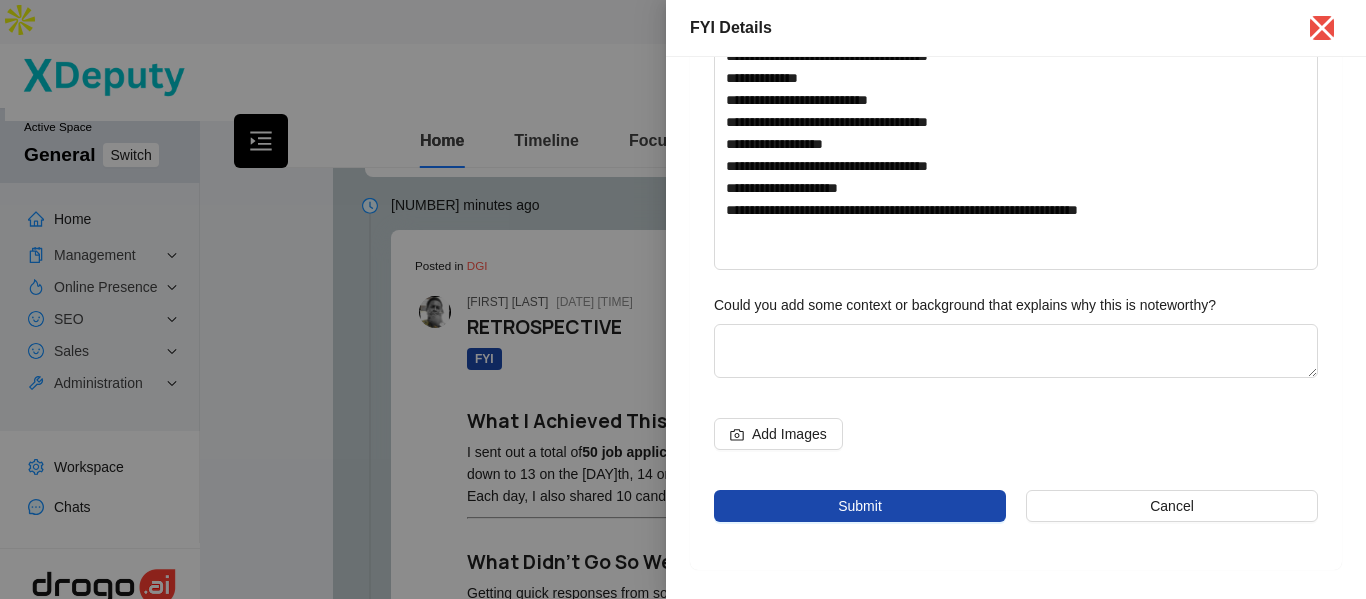 scroll, scrollTop: 573, scrollLeft: 0, axis: vertical 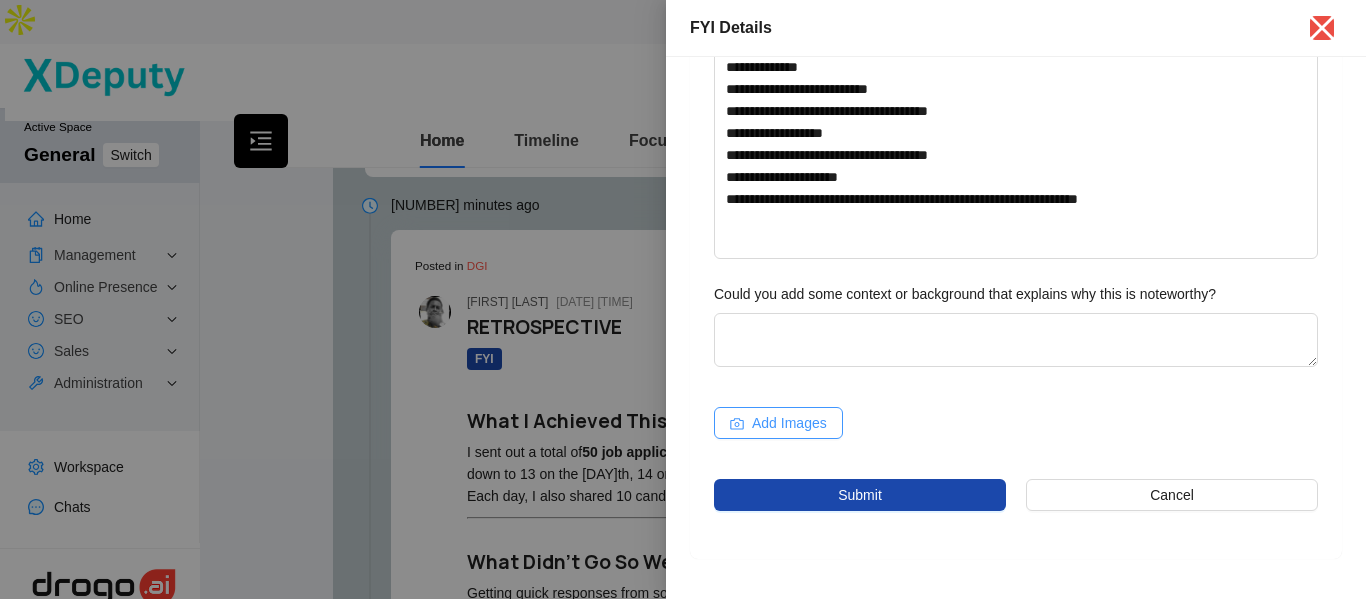 click on "Add Images" at bounding box center (789, 423) 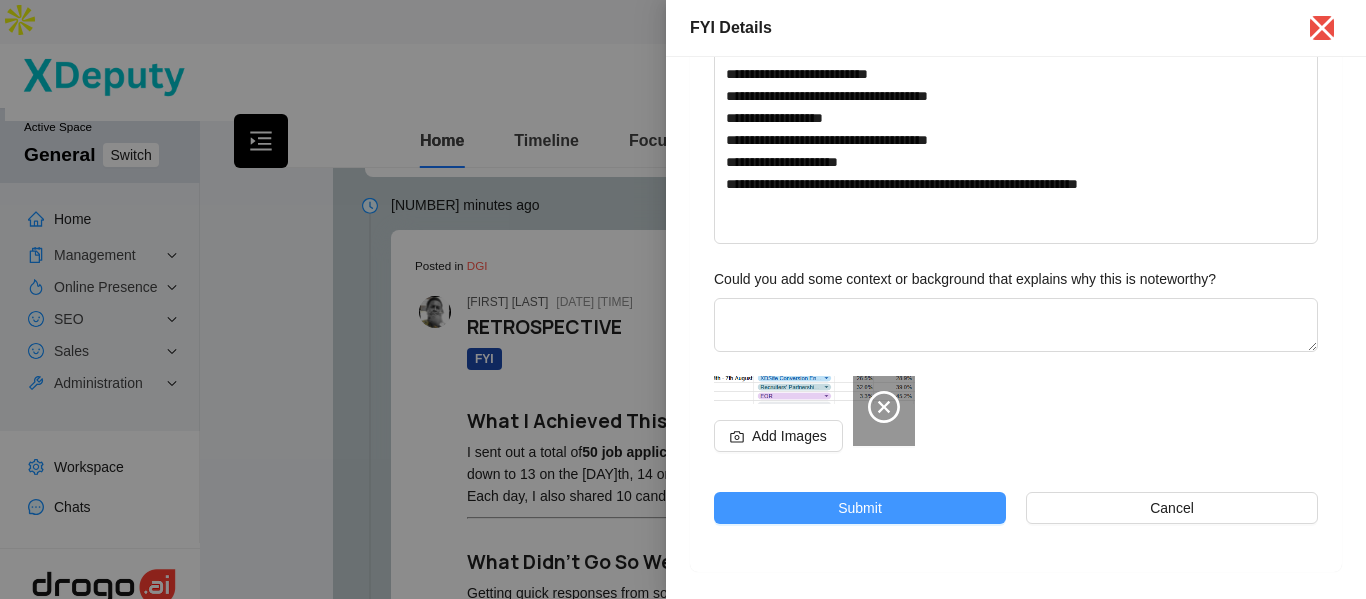 click on "Submit" at bounding box center [860, 508] 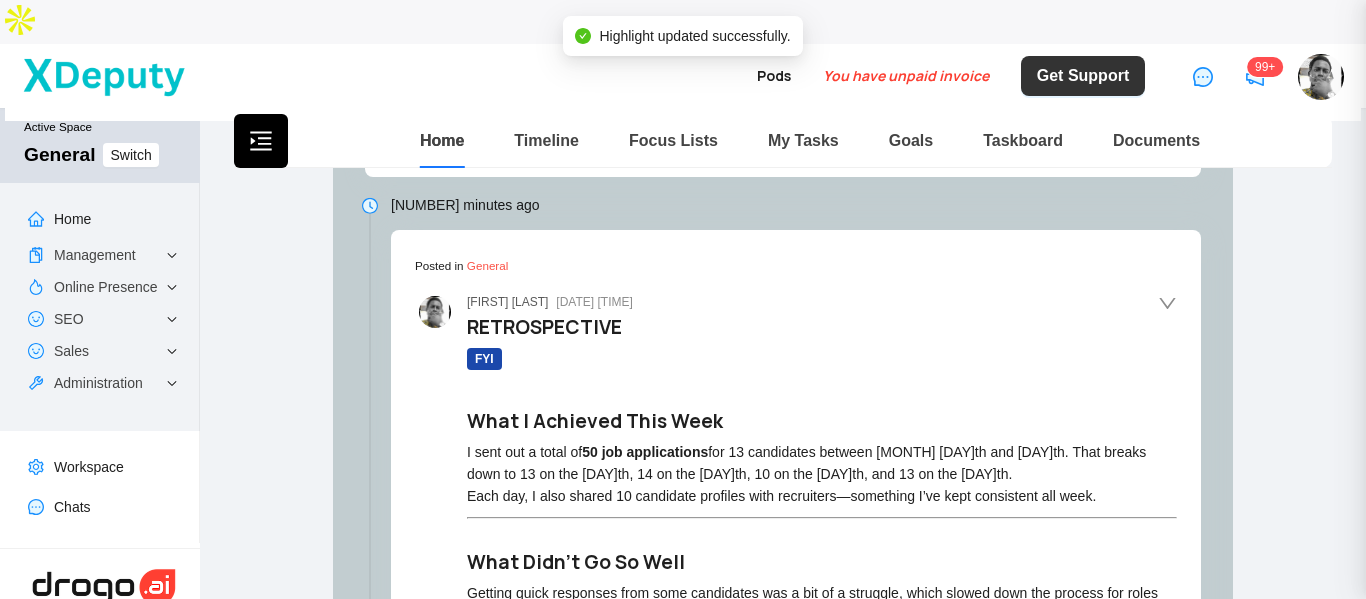 scroll, scrollTop: 0, scrollLeft: 0, axis: both 